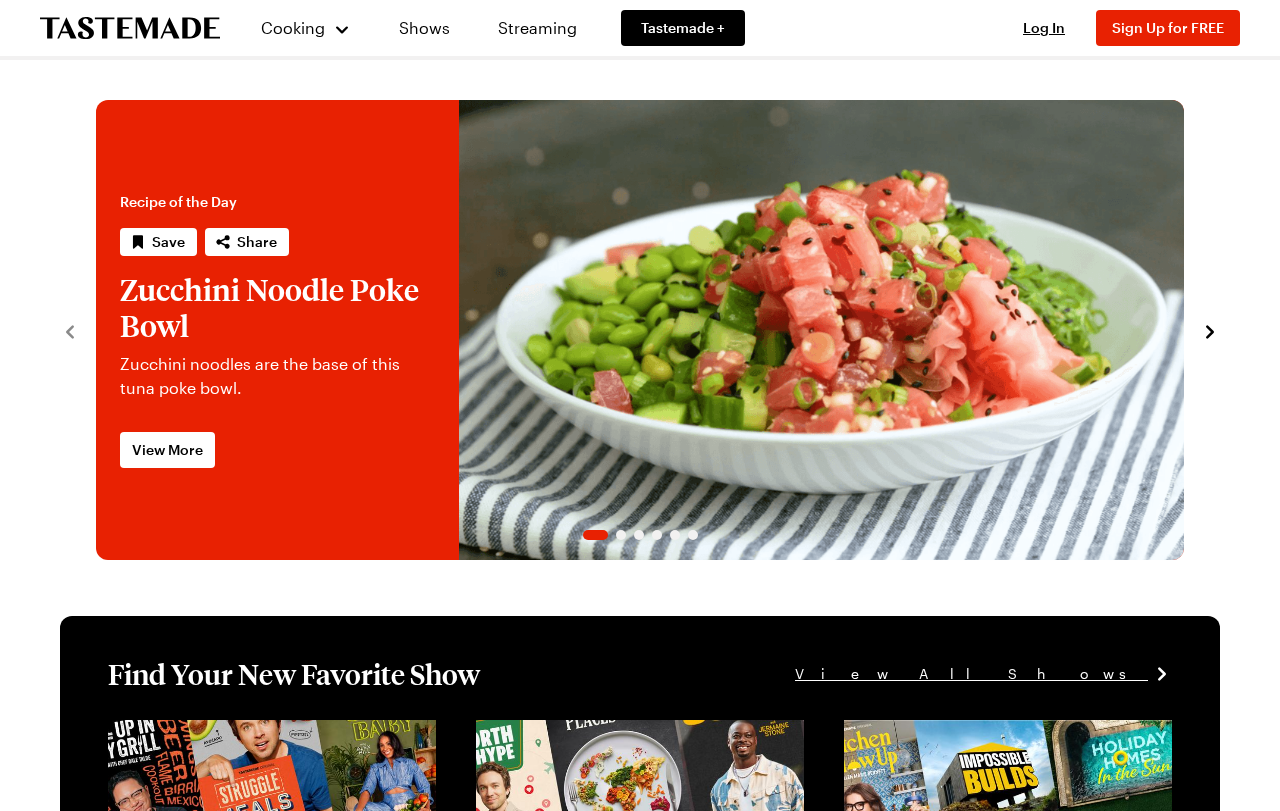 scroll, scrollTop: 0, scrollLeft: 0, axis: both 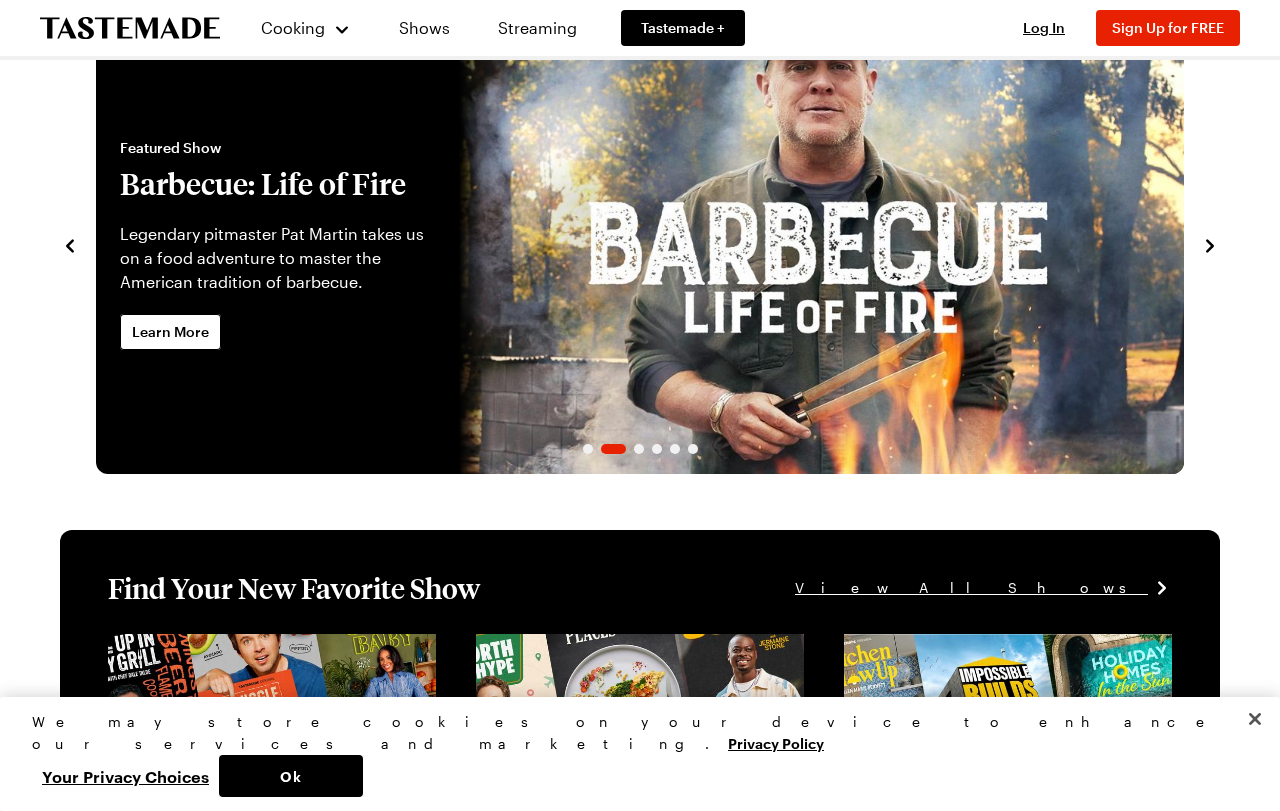 click 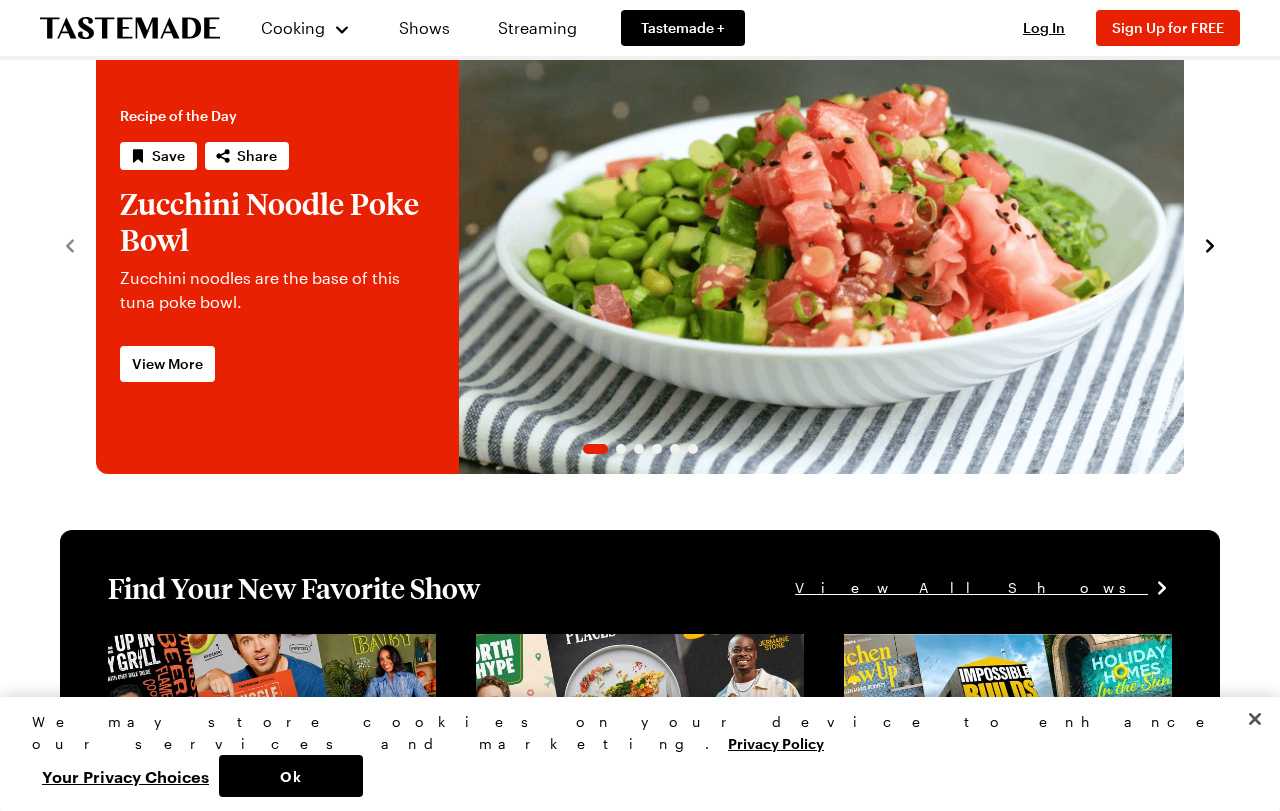 click 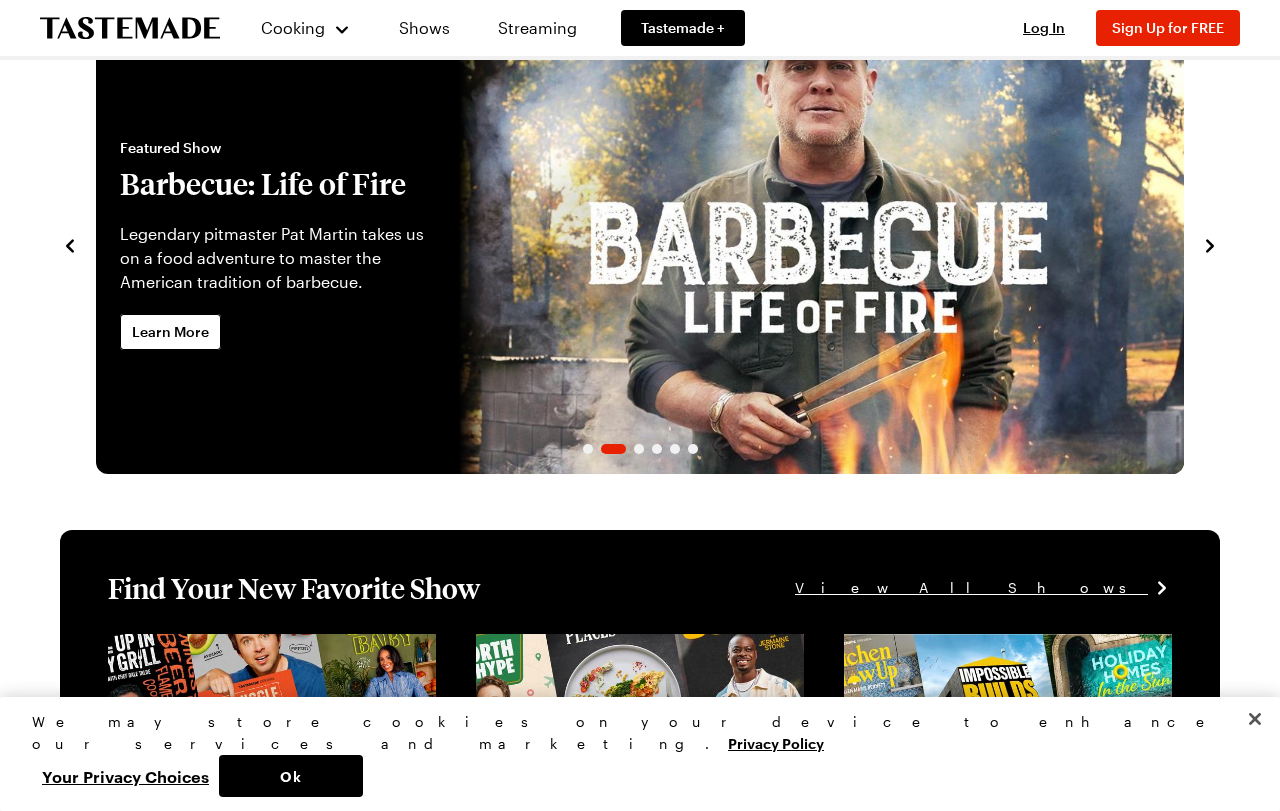 click 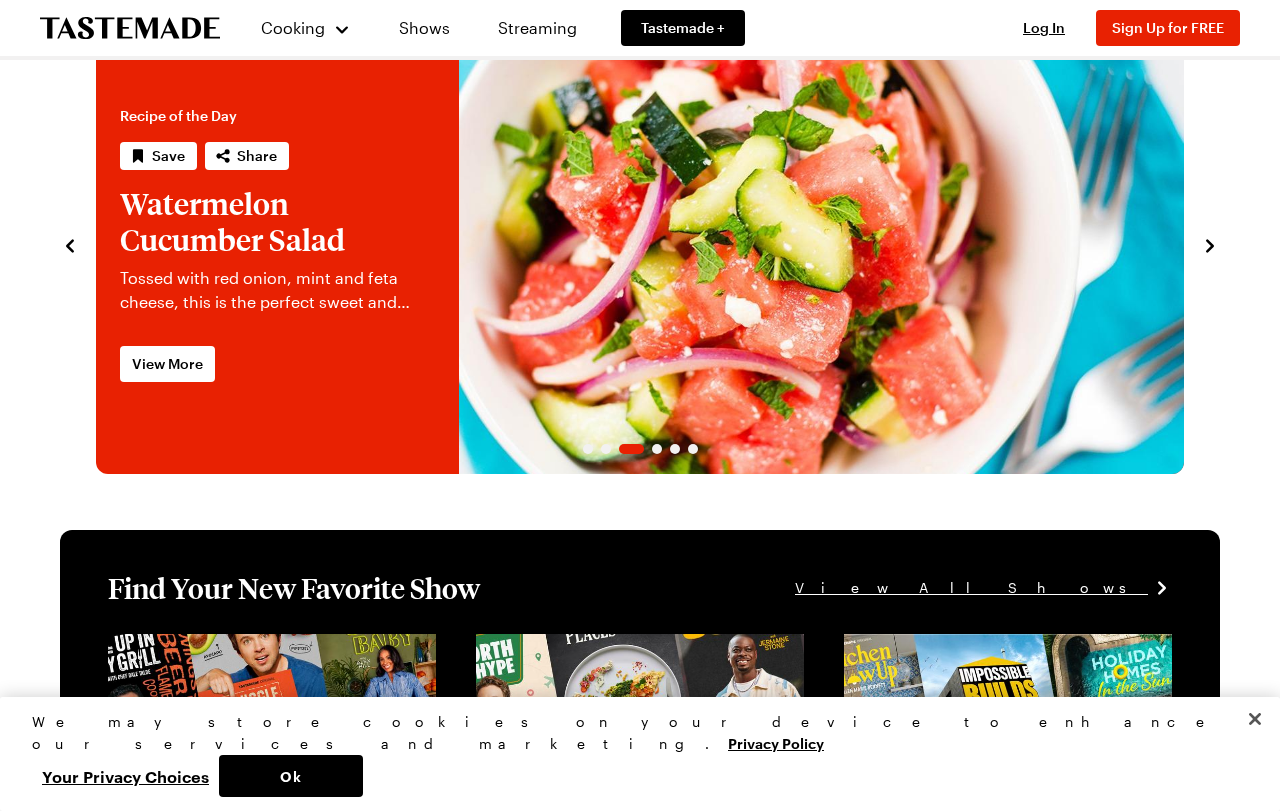 click 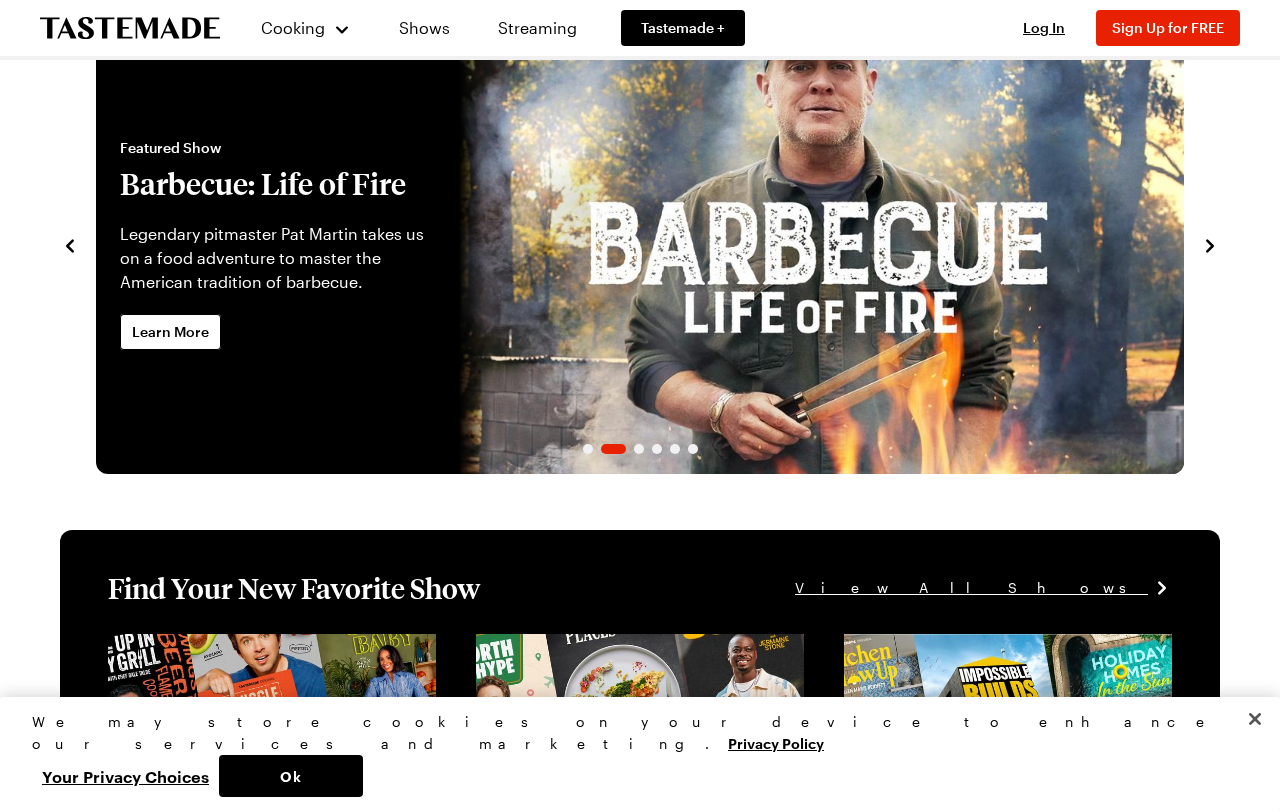 click on "Recipe of the Day Save Share Zucchini Noodle Poke Bowl Zucchini noodles are the base of this tuna poke bowl. View More Featured Show Barbecue: Life of Fire Legendary pitmaster Pat Martin takes us on a food adventure to master the American tradition of barbecue. Learn More Recipe of the Day Save Share Watermelon Cucumber Salad Tossed with red onion, mint and feta cheese, this is the perfect sweet and savory salad for summer. View More Featured Show All Up In My Grill Chef Dale Talde can cook almost anything on a grill and will make your backyard barbecues legendary. Learn More Recipe of the Day Save Share Banana Coconut Smoothie This tropical smoothie, featuring fresh banana, coconut milk, and coconut water, is a hydrating treat on a hot day. View More Featured Show Hardcore Carnivore Jess Pryles is a live fire cook and meat scientist traveling the country to find her favorite proteins. Learn More" at bounding box center [640, 244] 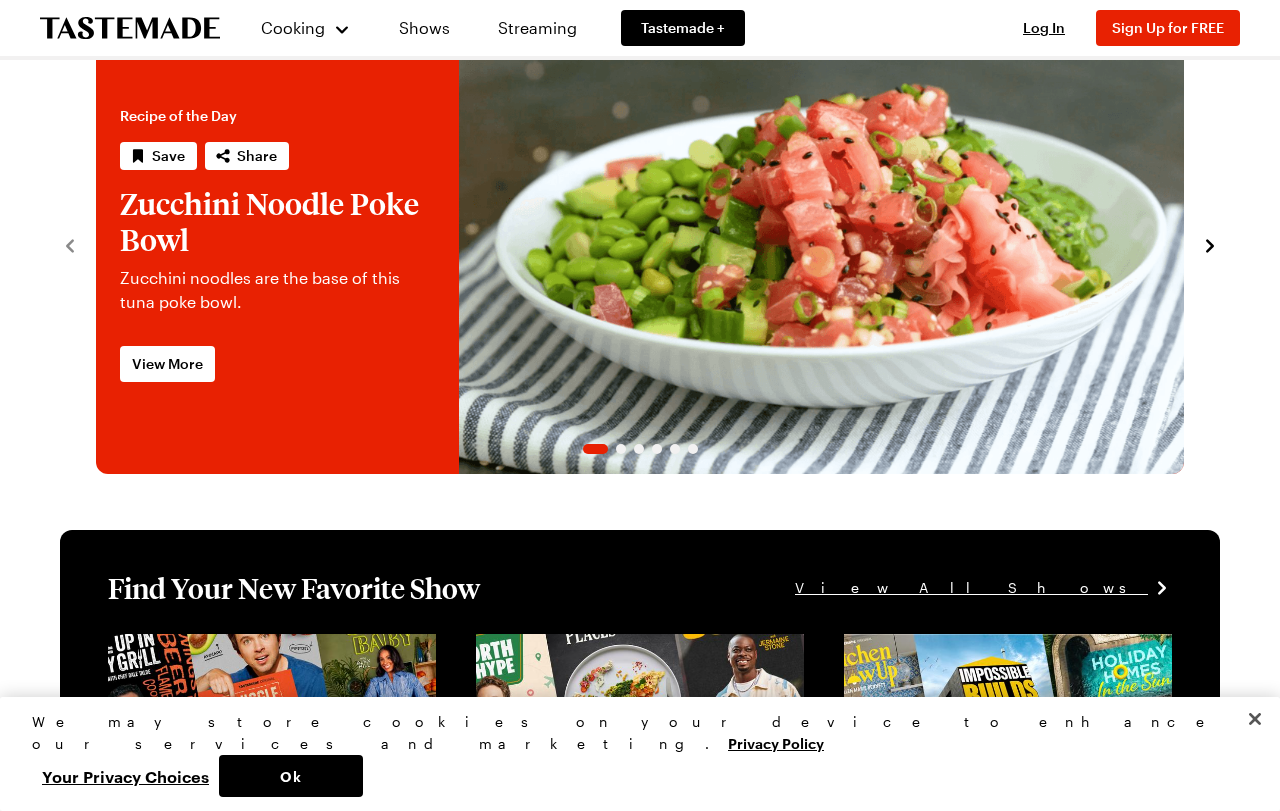 click at bounding box center [96, 244] 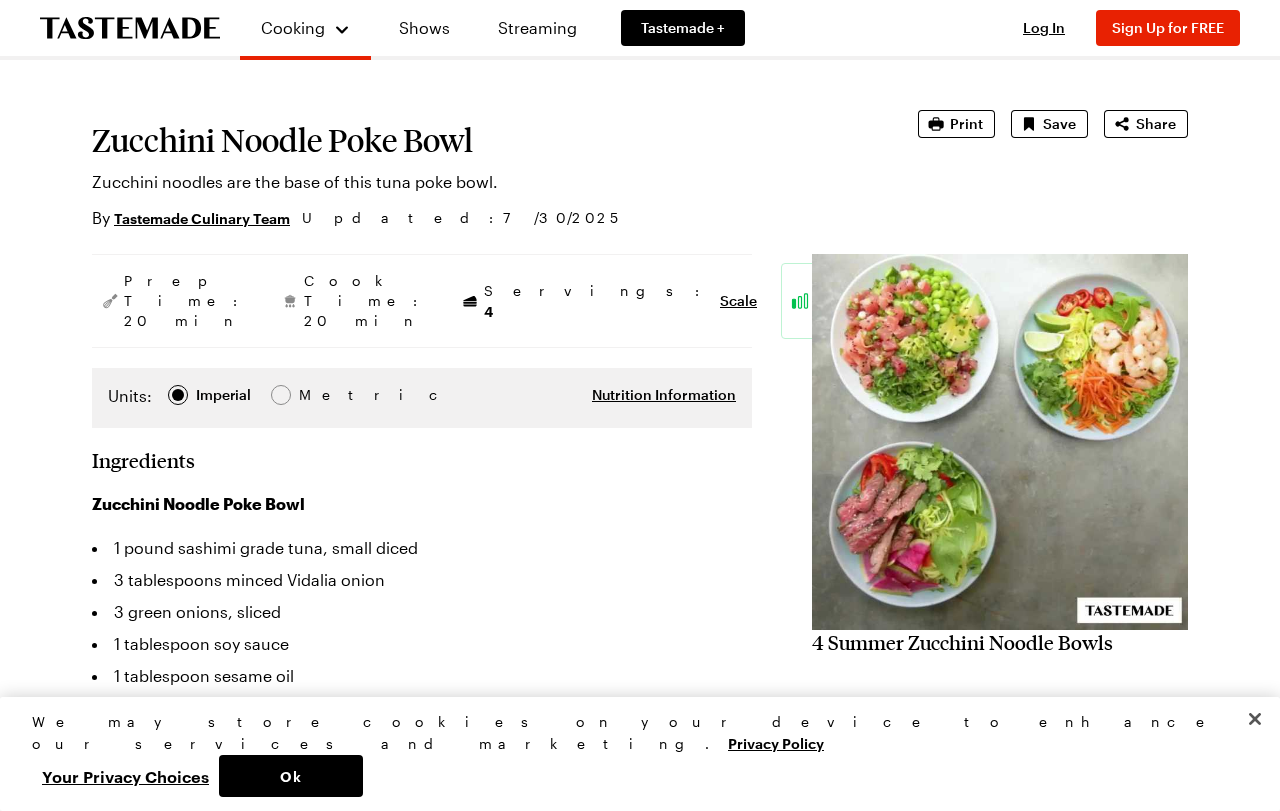 scroll, scrollTop: 0, scrollLeft: 0, axis: both 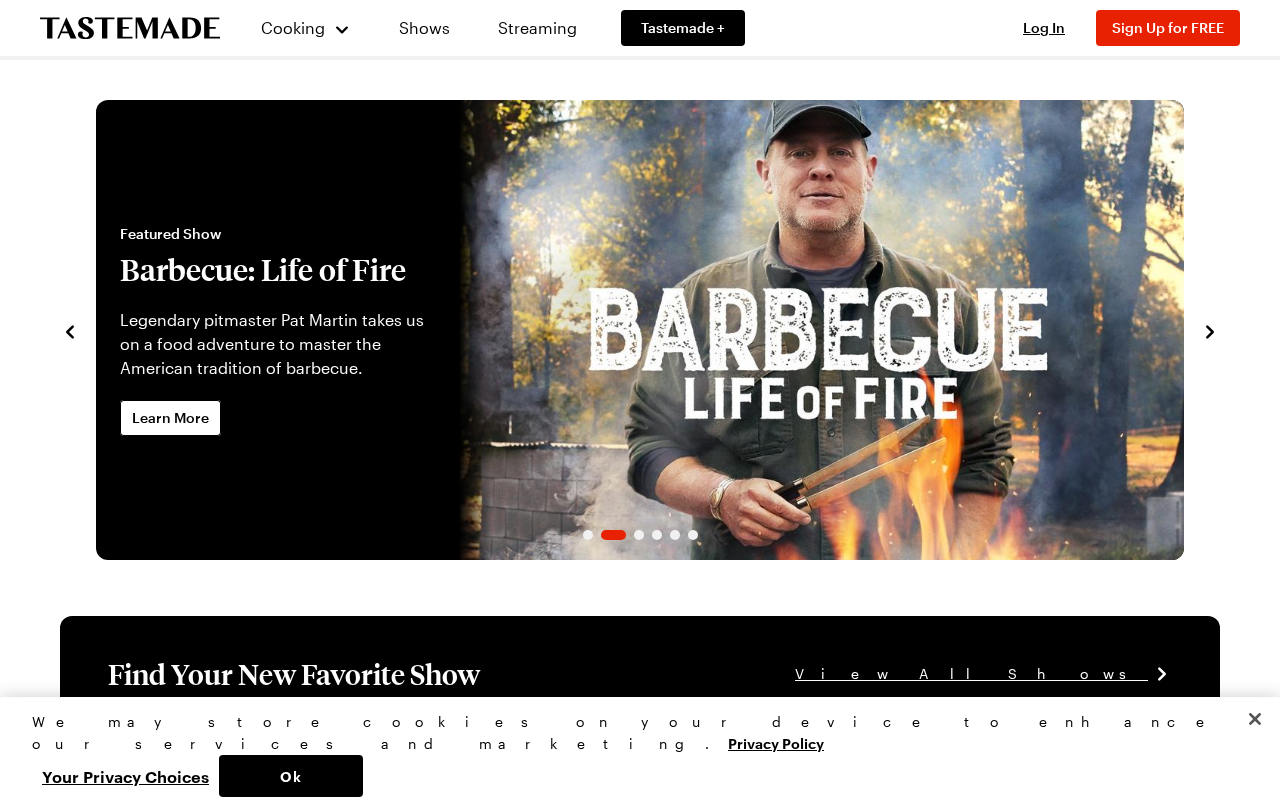 click on "Cooking" at bounding box center (293, 27) 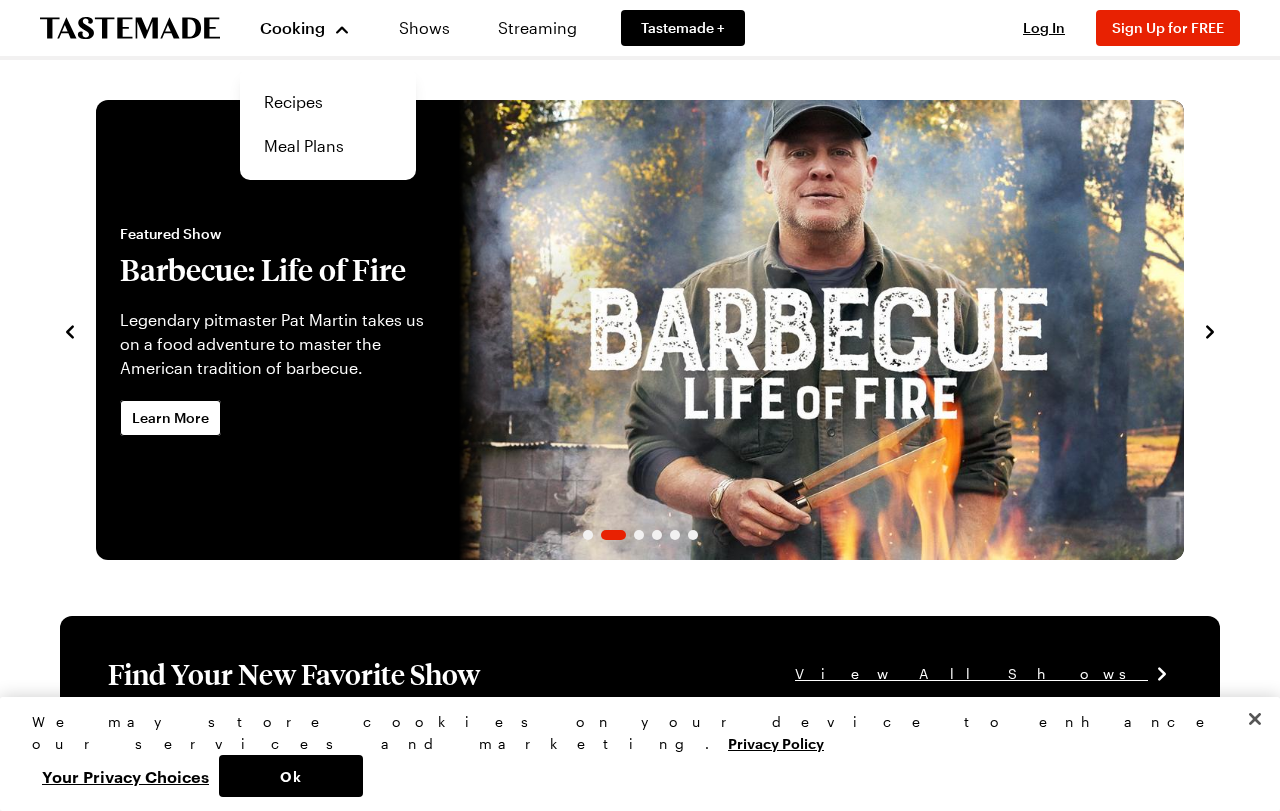 click on "Recipes" at bounding box center (328, 102) 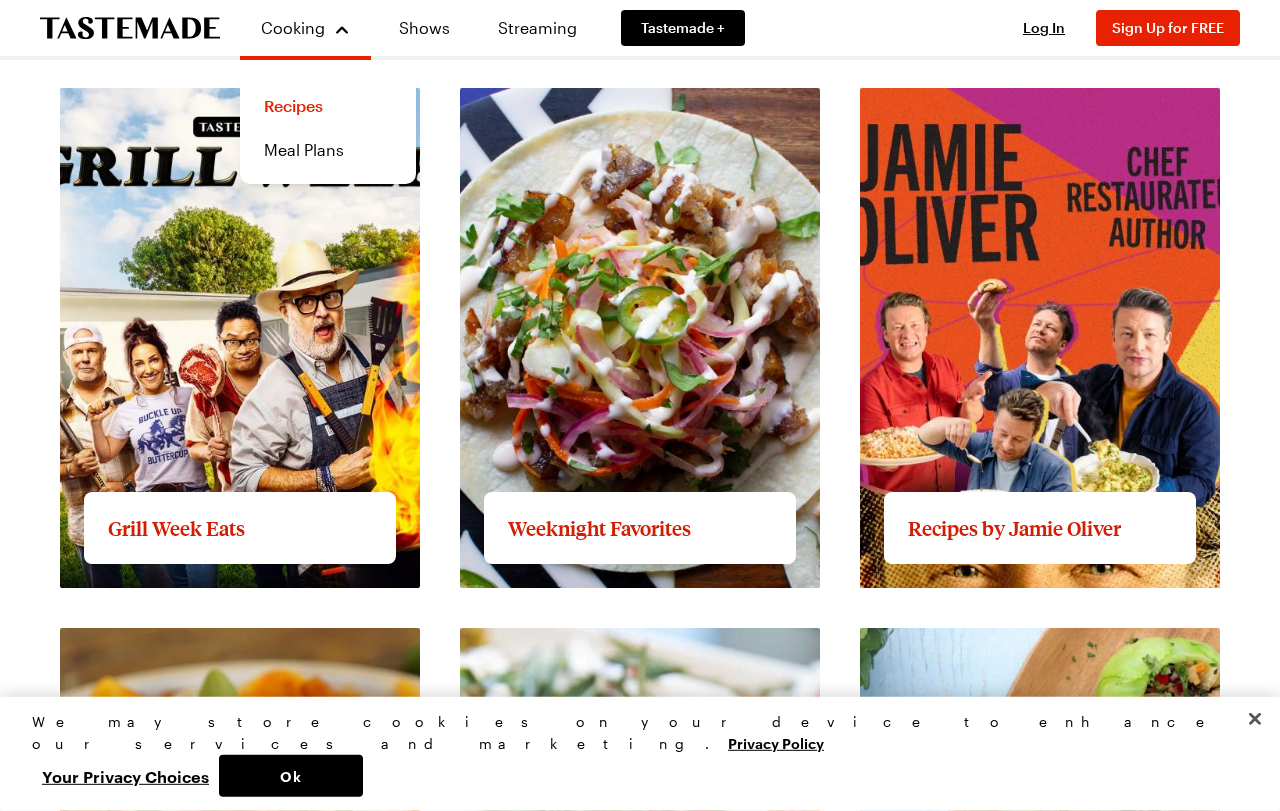 scroll, scrollTop: 1711, scrollLeft: 0, axis: vertical 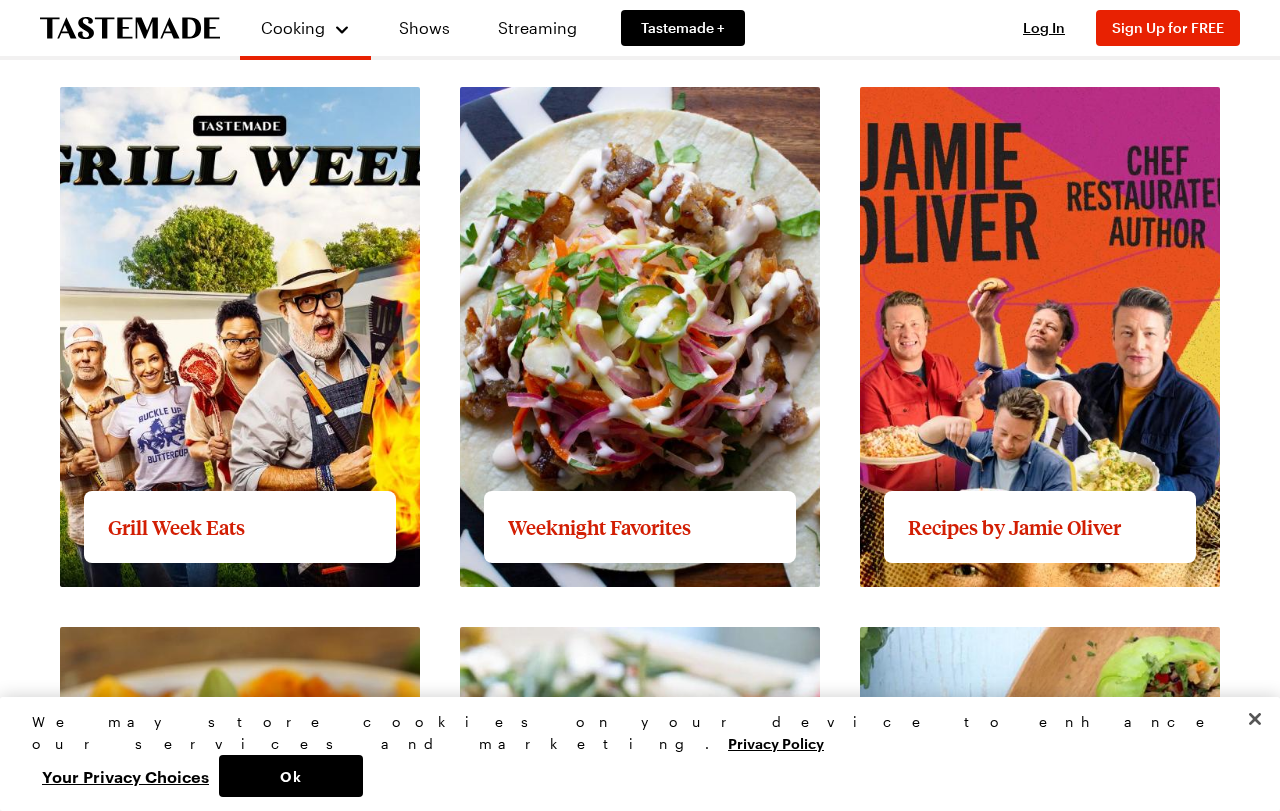 click on "View full content for Grill Week Eats" at bounding box center [194, 98] 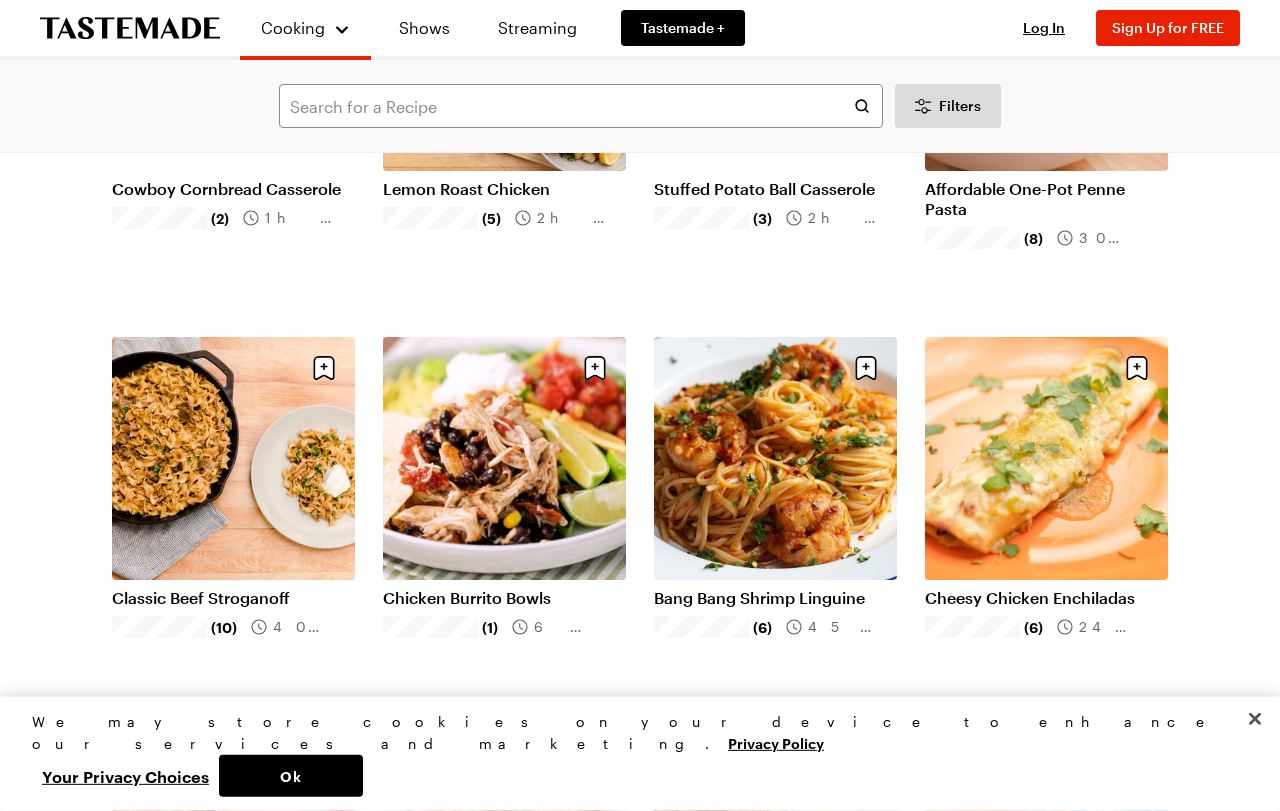 scroll, scrollTop: 774, scrollLeft: 0, axis: vertical 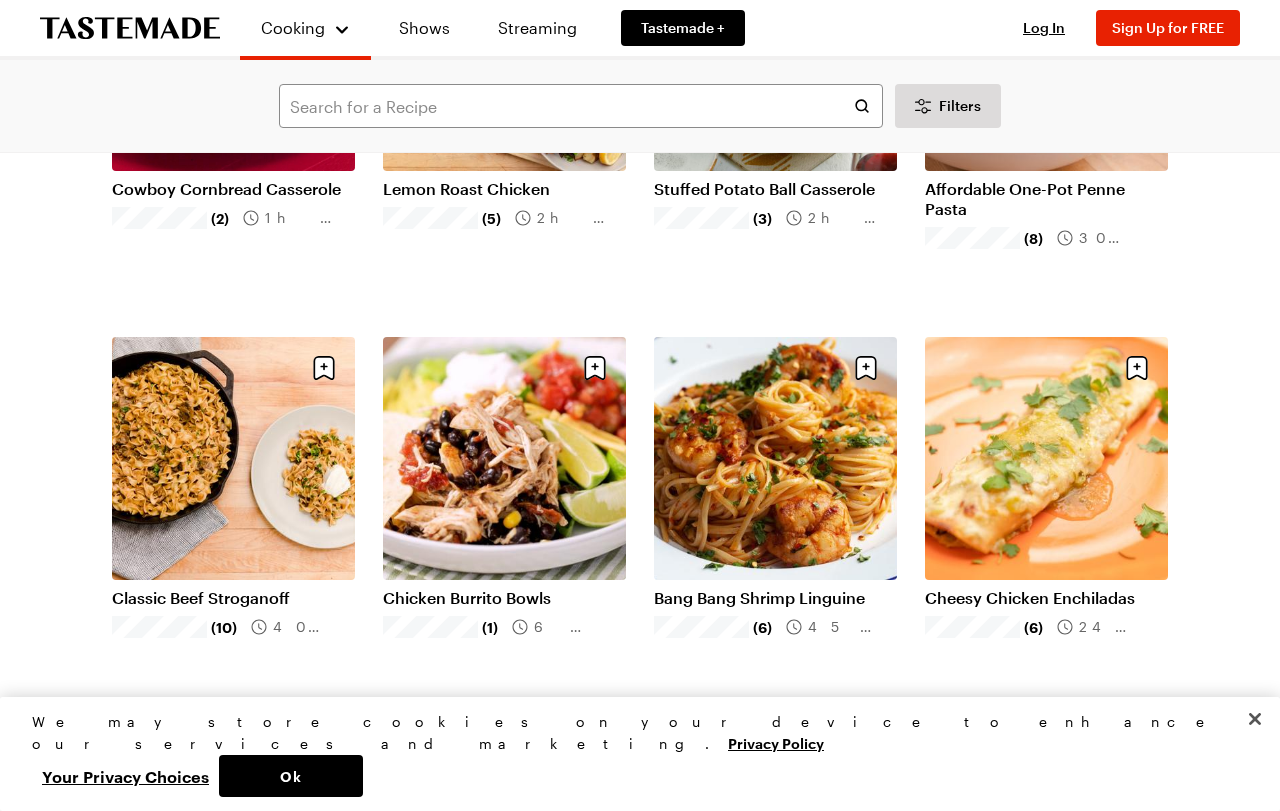 click on "Bang Bang Shrimp Linguine" at bounding box center [775, 598] 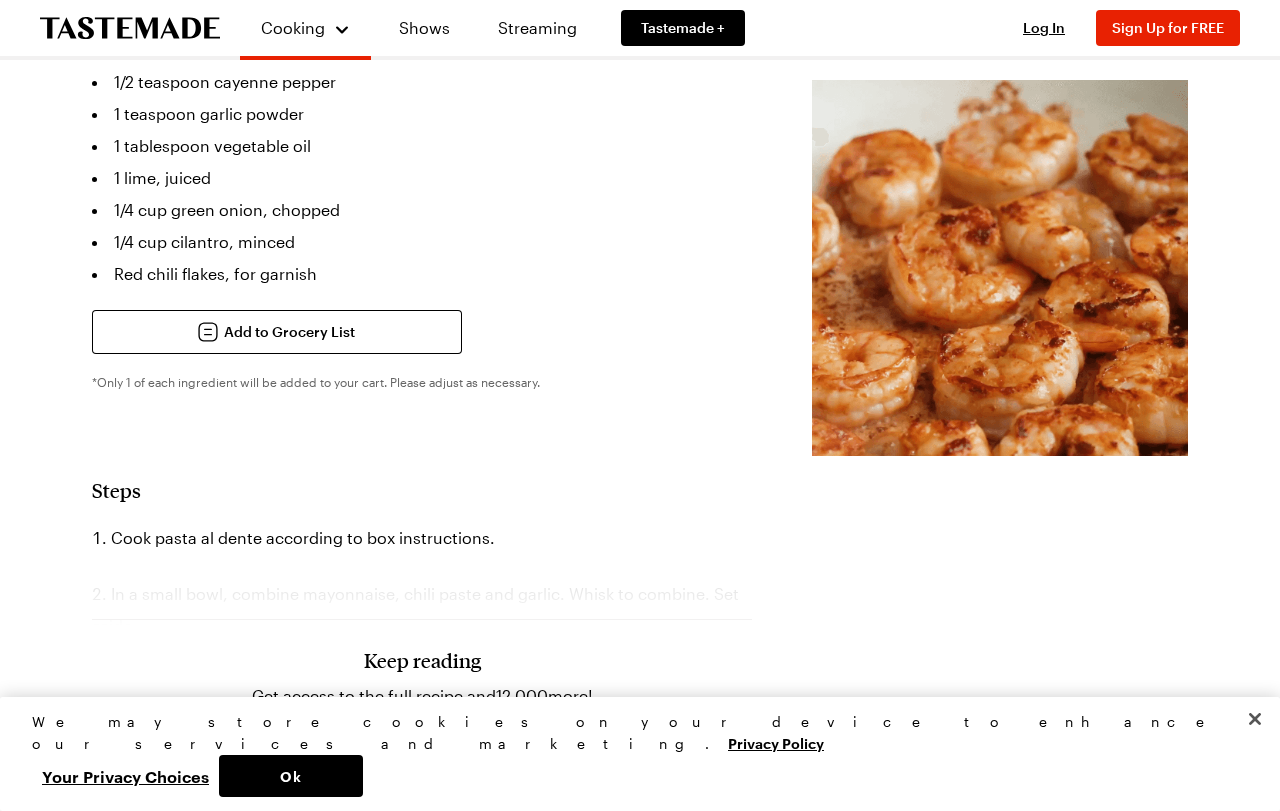 scroll, scrollTop: 0, scrollLeft: 0, axis: both 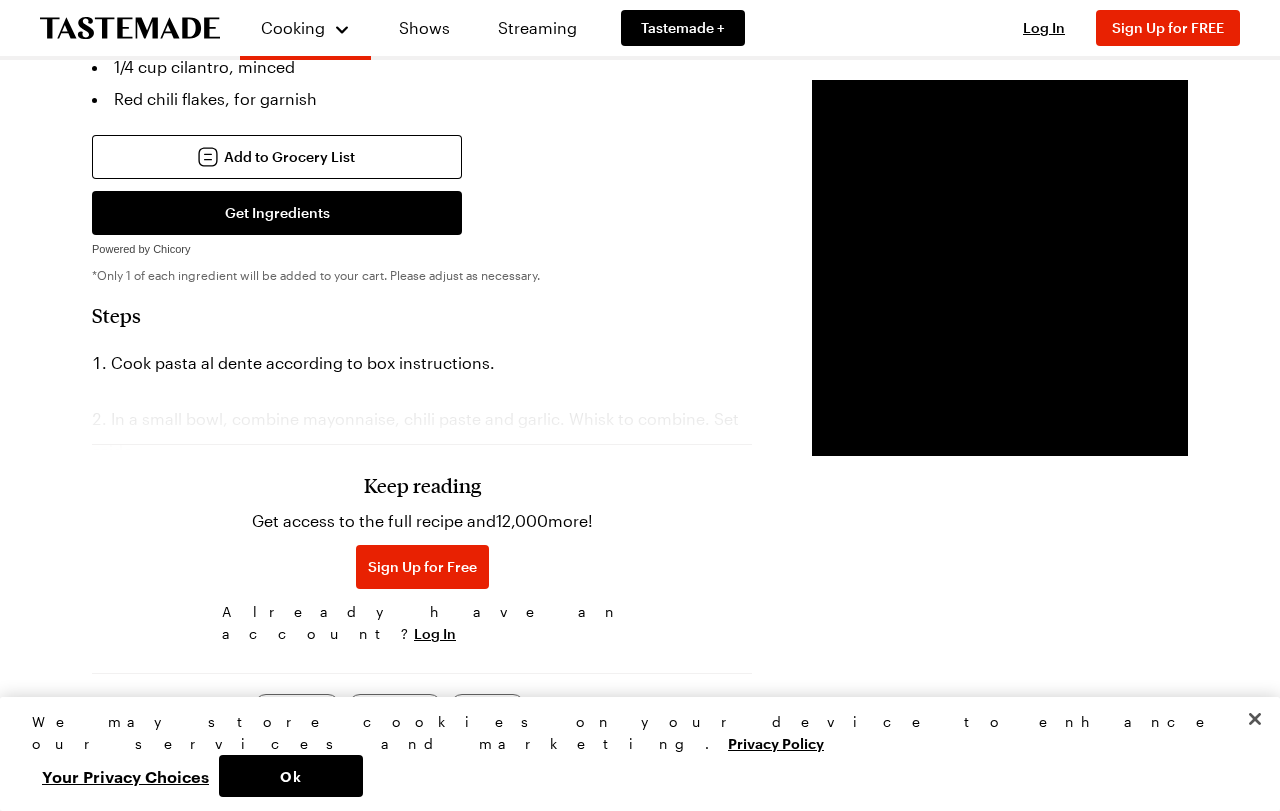 click on "Get access to the full recipe and  12,000  more!" at bounding box center [422, 521] 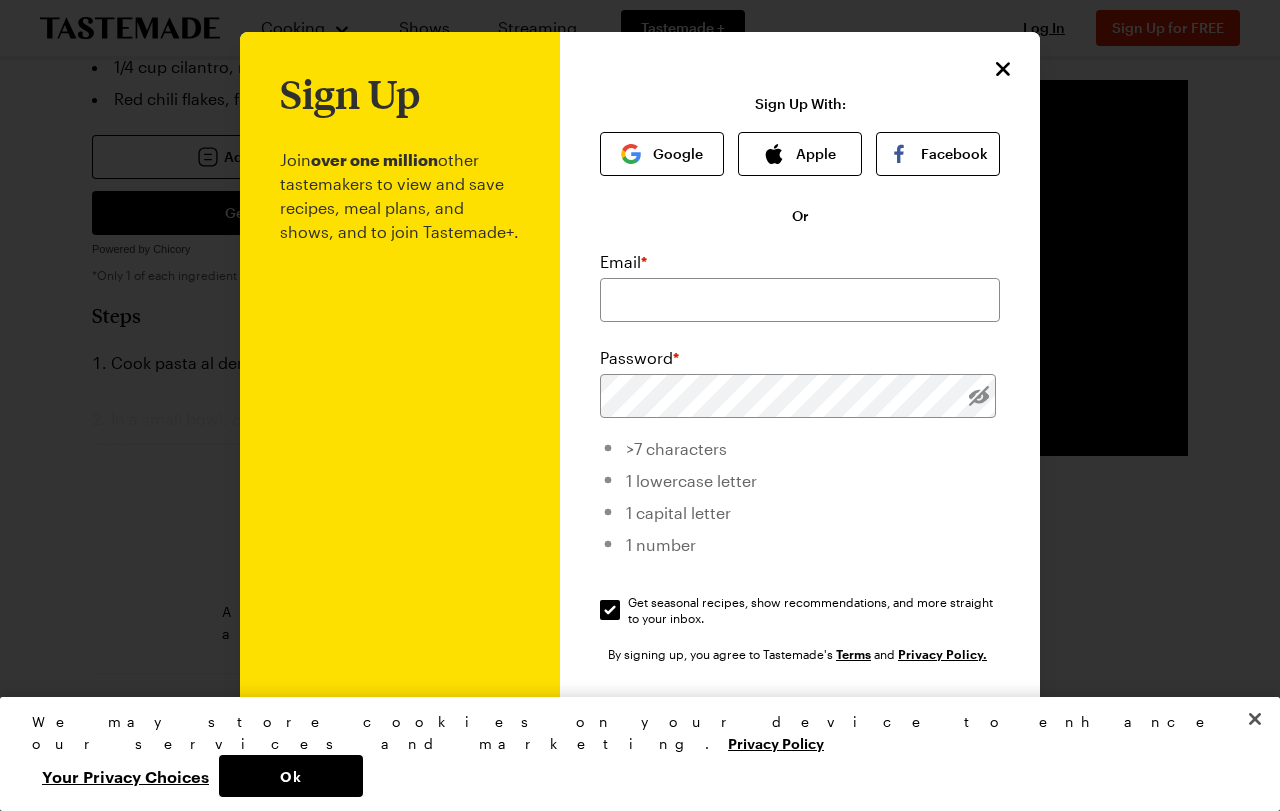 click 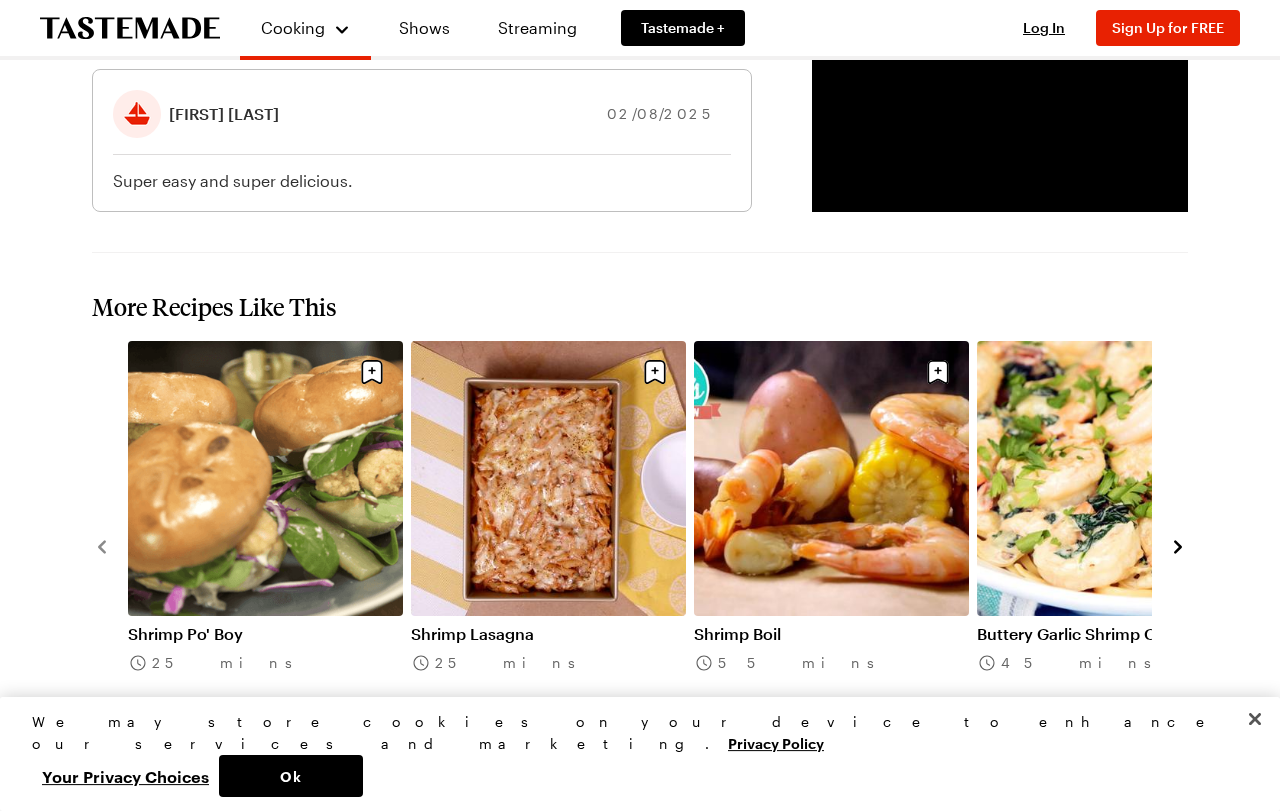 scroll, scrollTop: 2175, scrollLeft: 0, axis: vertical 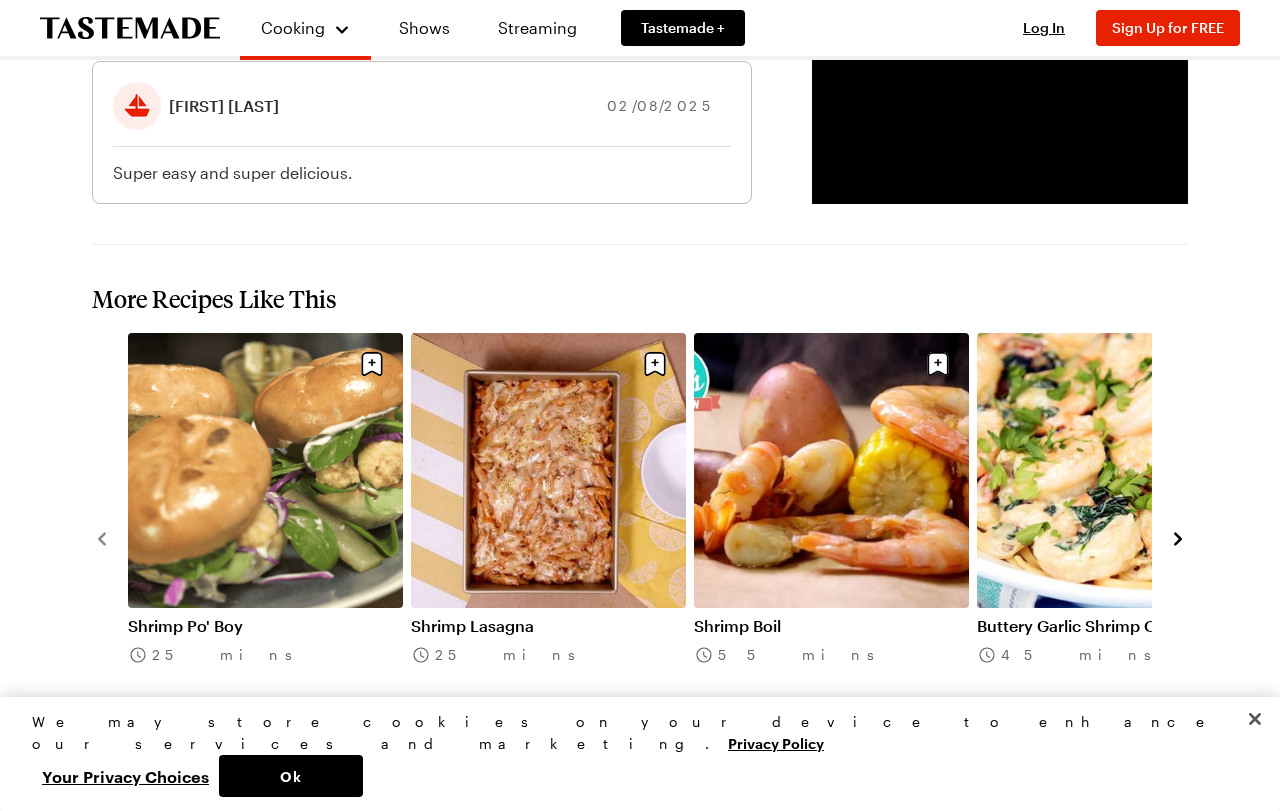click 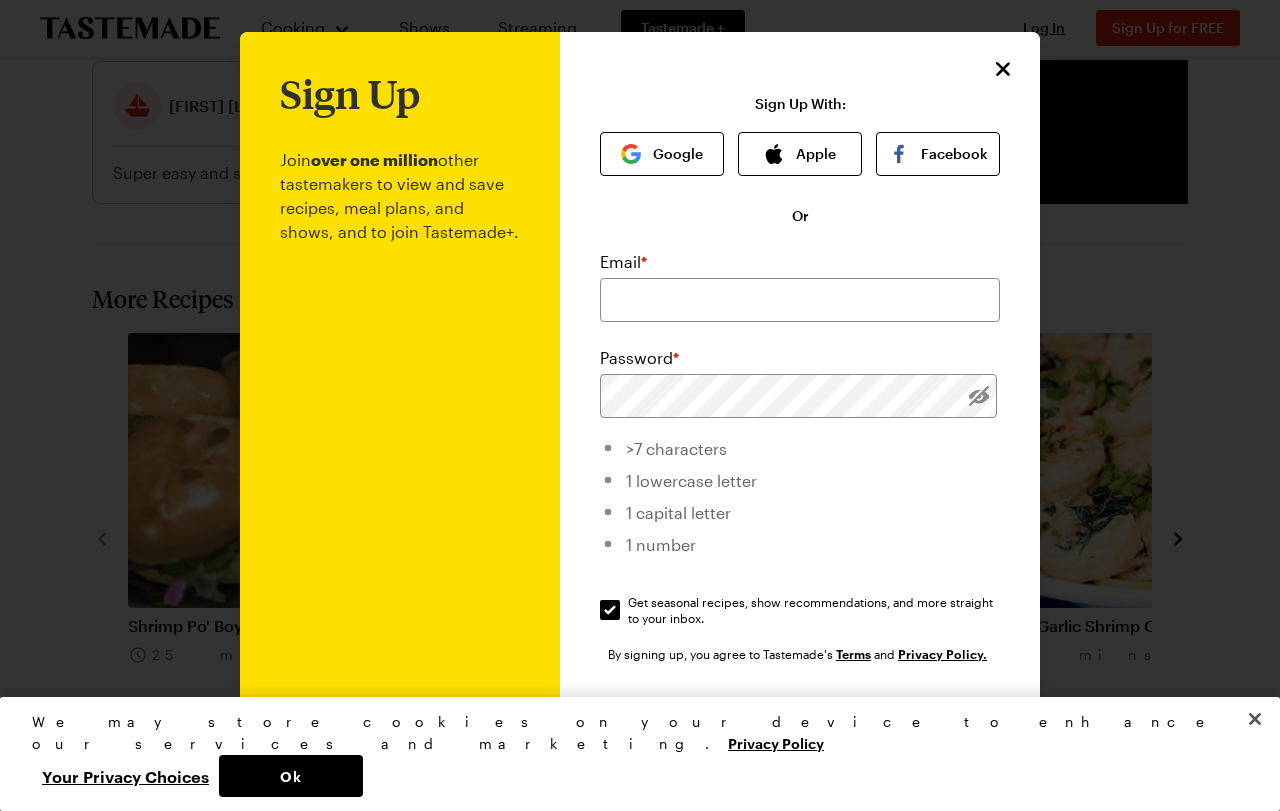 click at bounding box center (1003, 69) 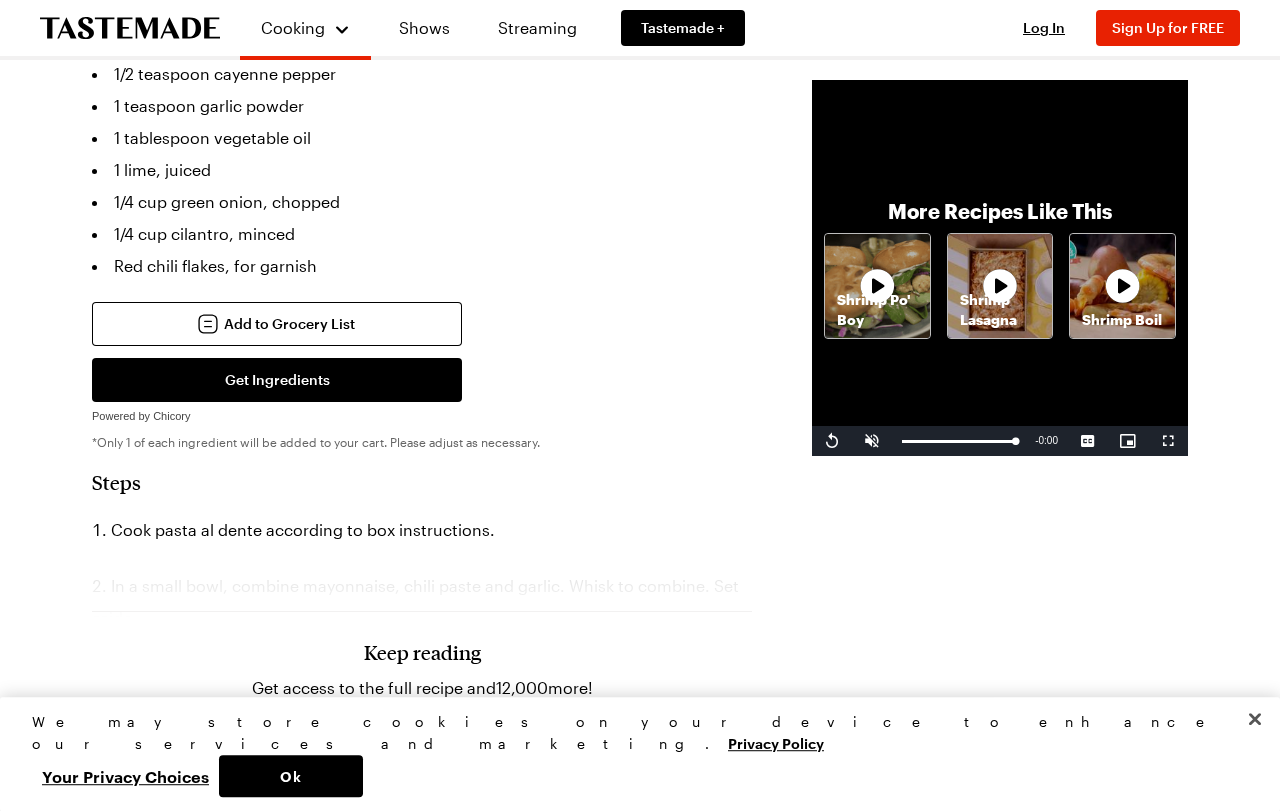 scroll, scrollTop: 828, scrollLeft: 0, axis: vertical 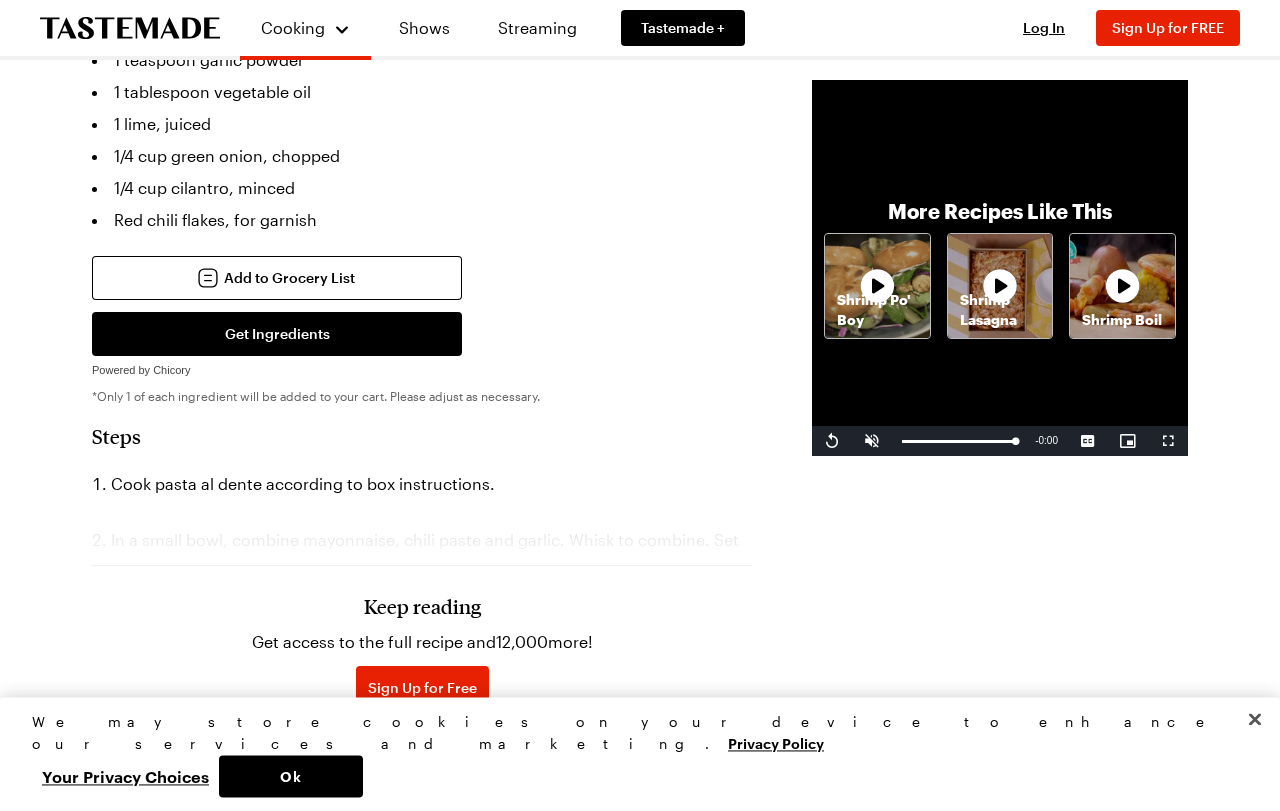 click on "Keep reading" at bounding box center [422, 606] 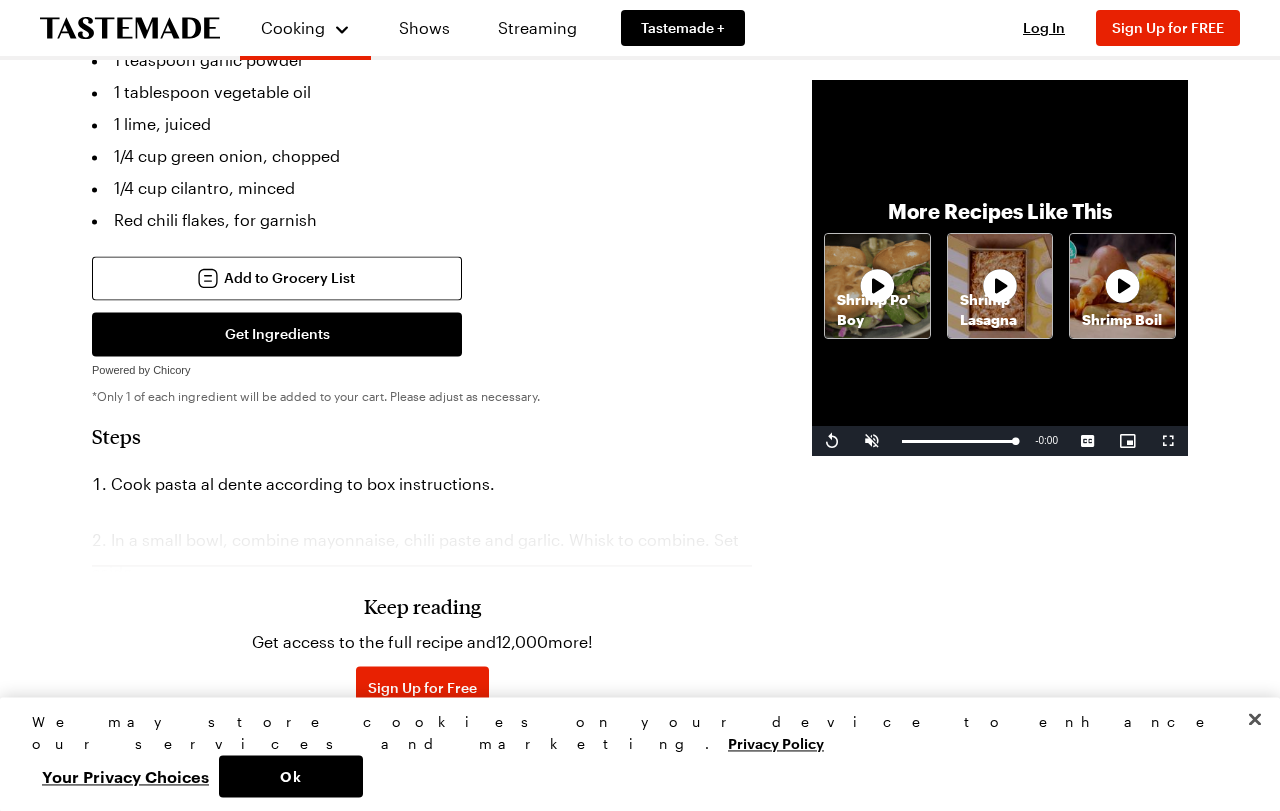 scroll, scrollTop: 828, scrollLeft: 0, axis: vertical 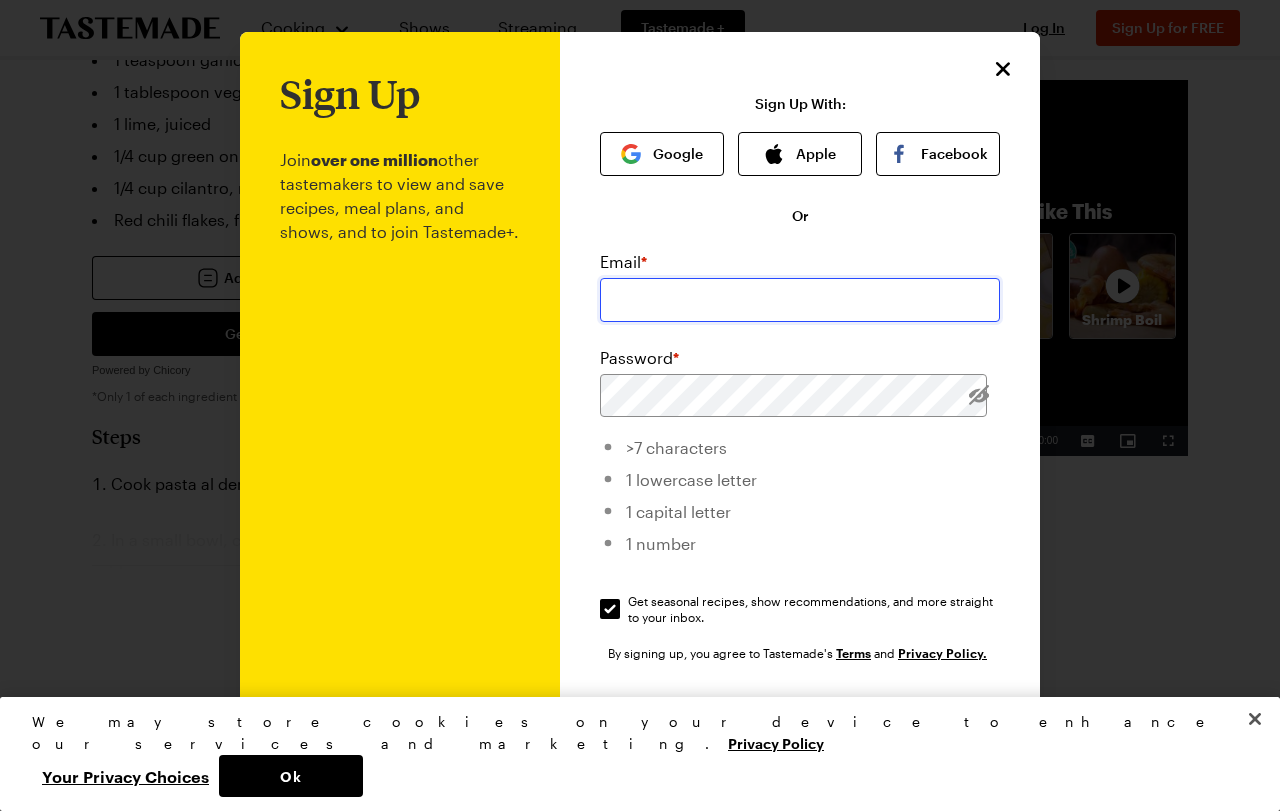 click at bounding box center (800, 300) 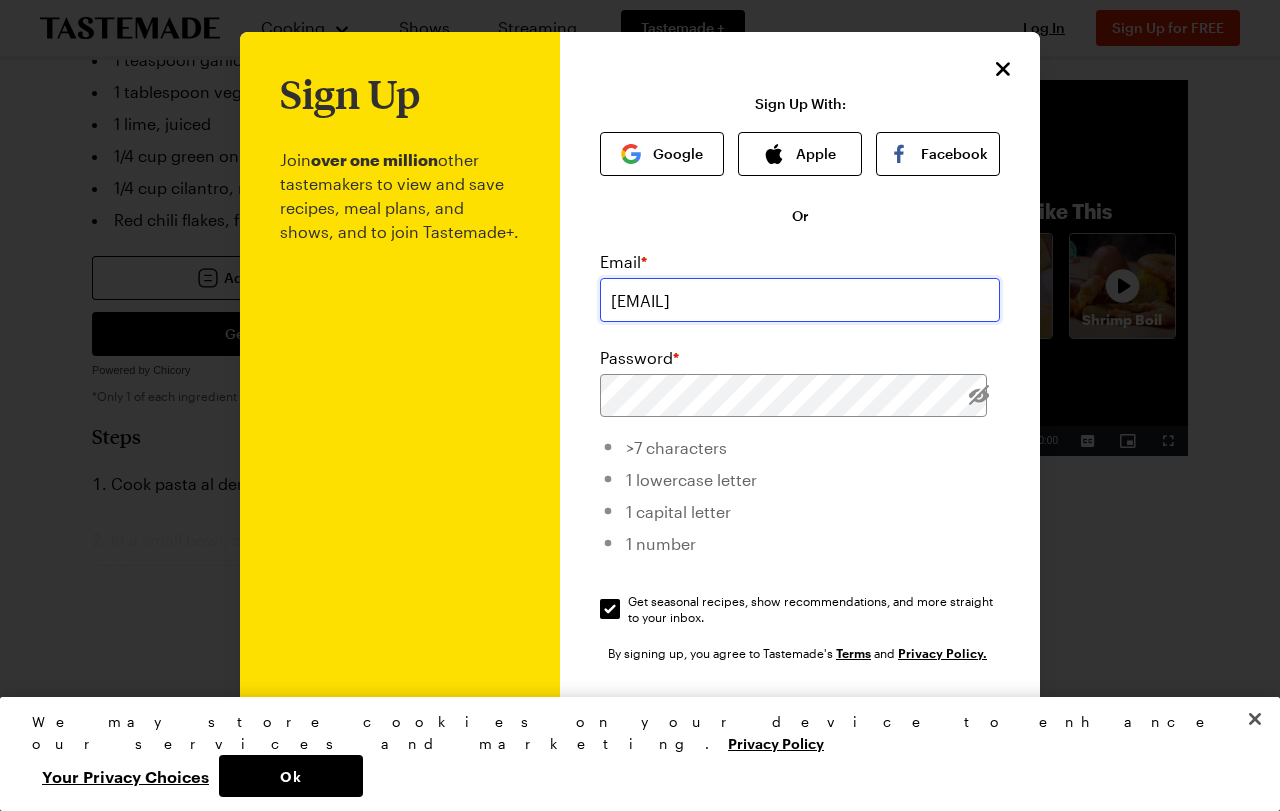 type on "keengerald@gmail.com" 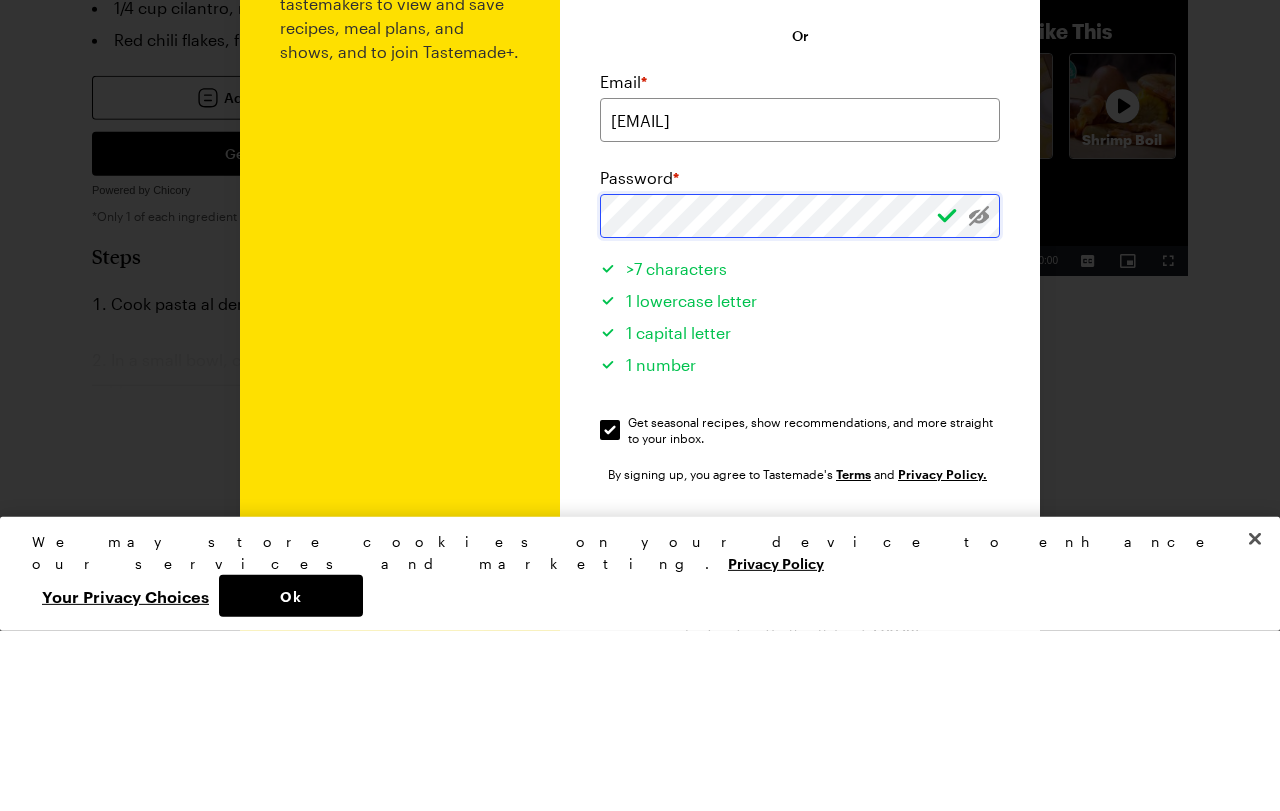 click on "Sign Up" at bounding box center [800, 722] 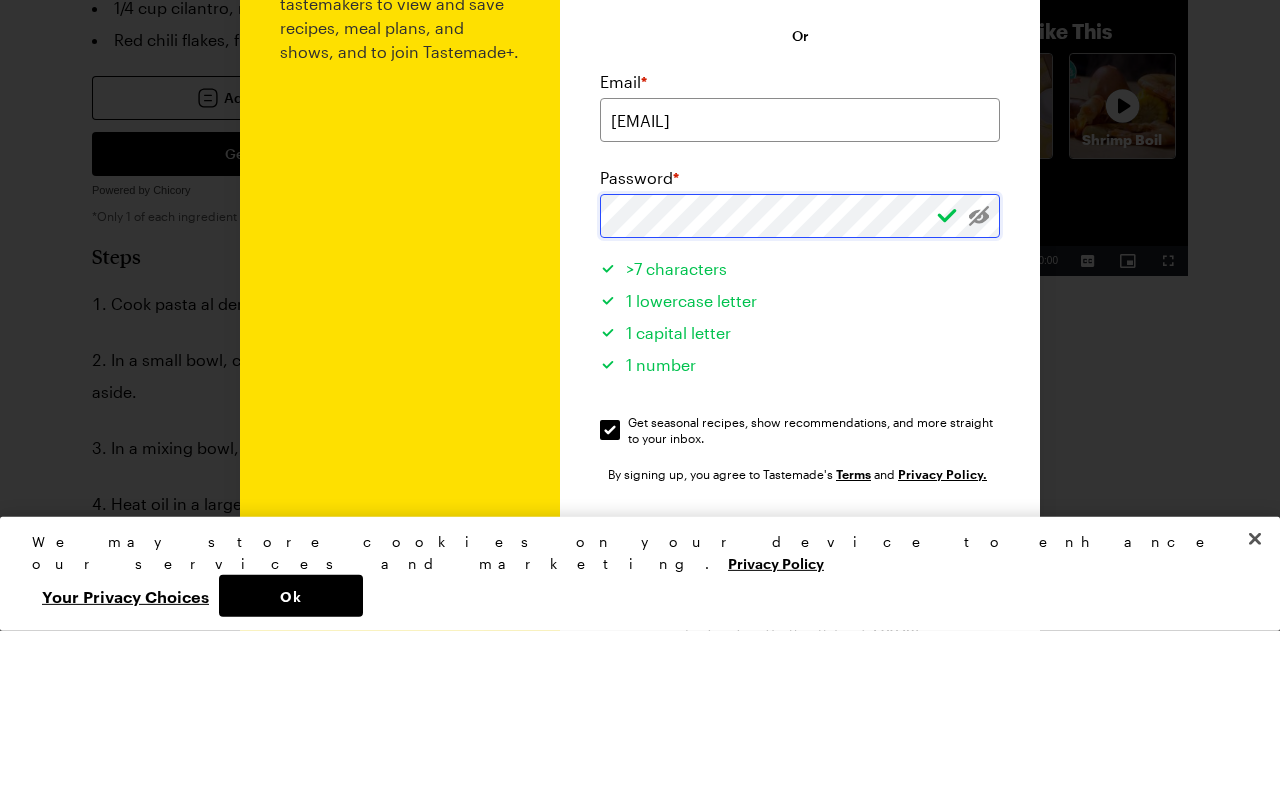 scroll, scrollTop: 828, scrollLeft: 0, axis: vertical 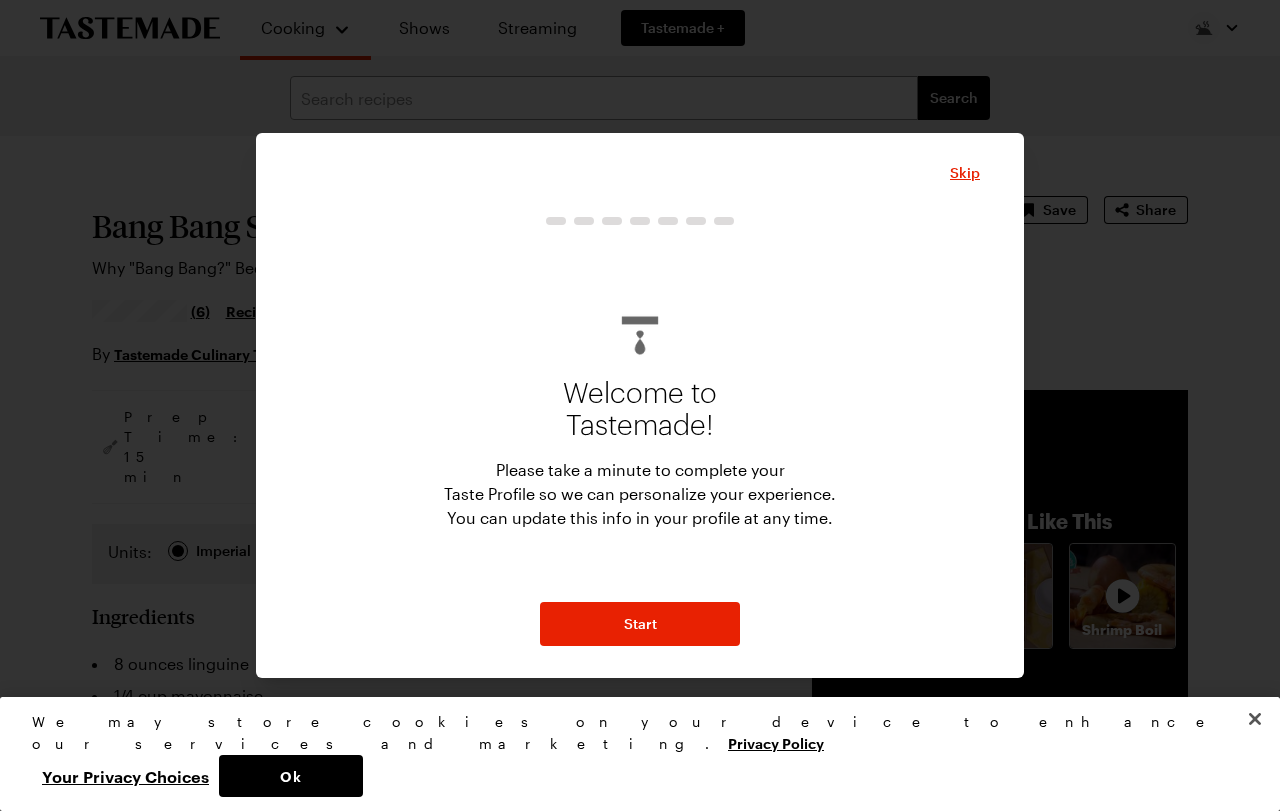 click on "Start" at bounding box center [640, 624] 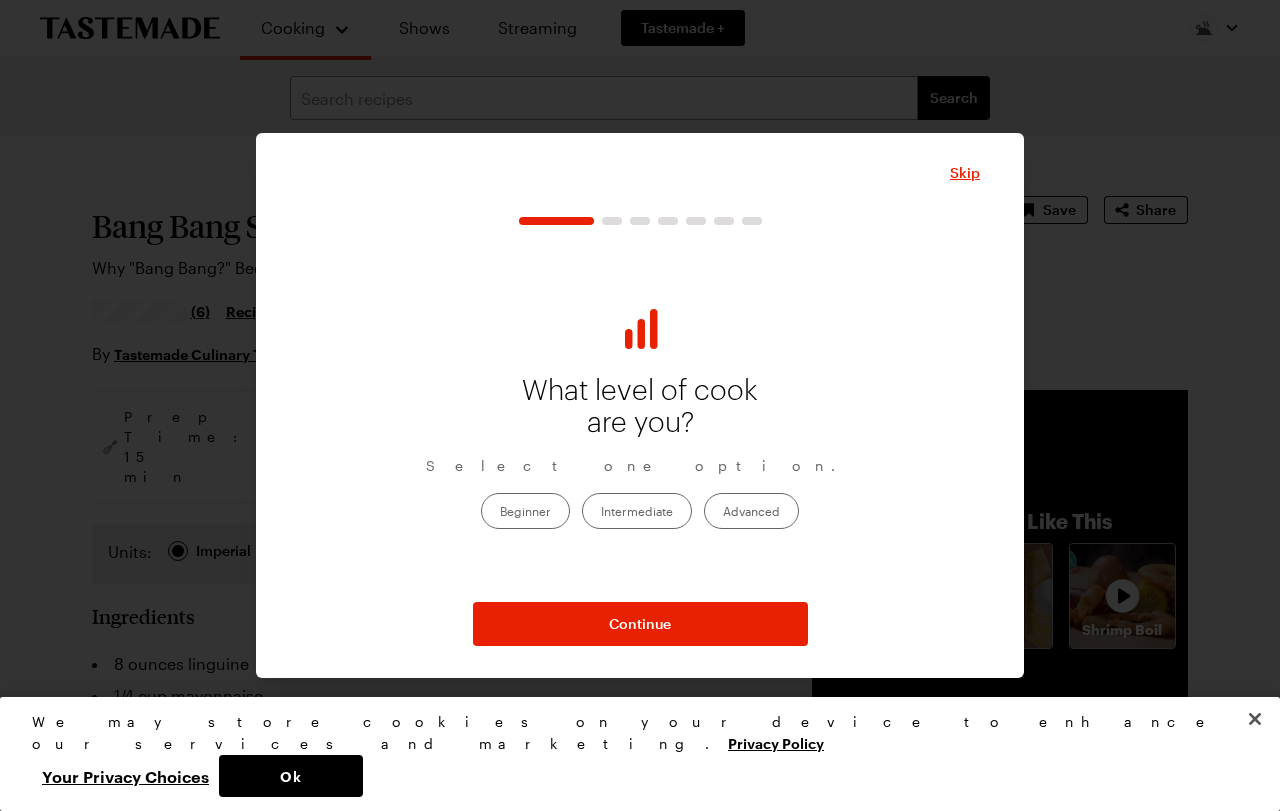 click on "Skip" at bounding box center [965, 173] 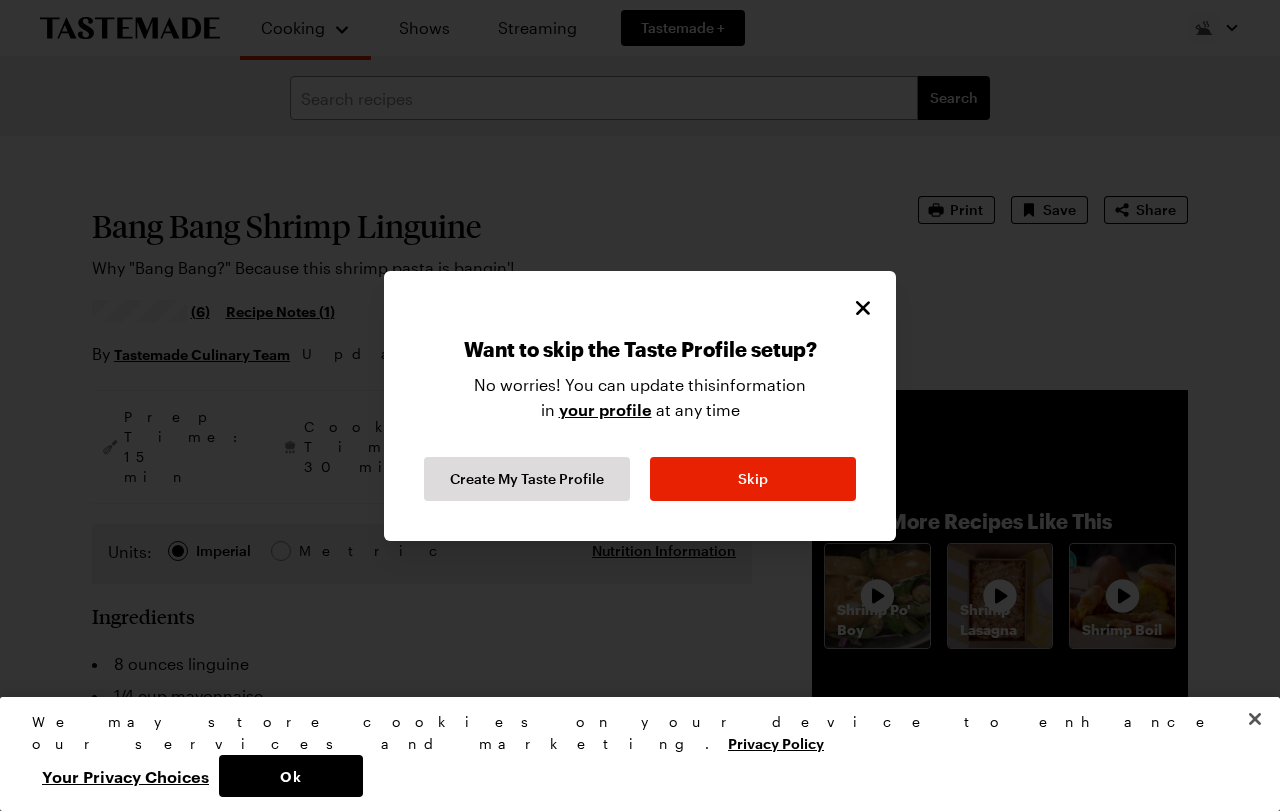 click on "Skip" at bounding box center [753, 479] 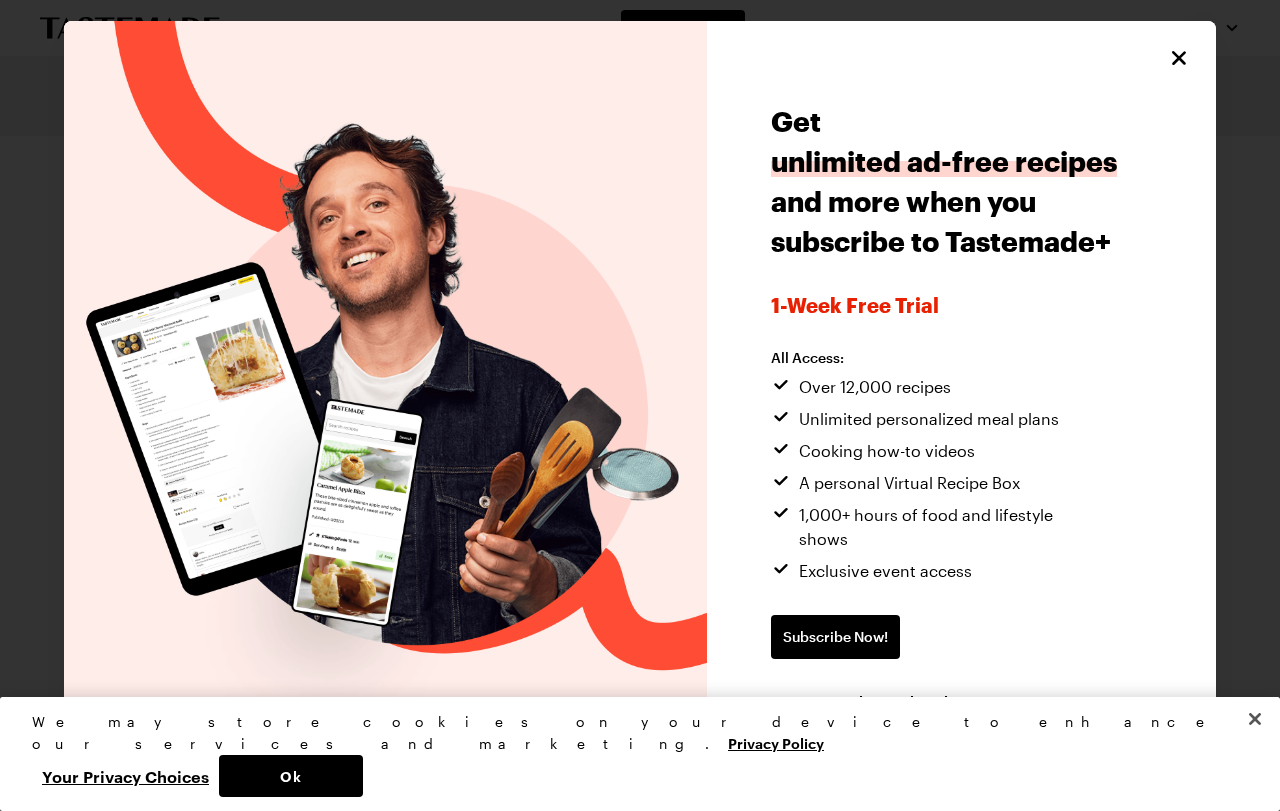 click 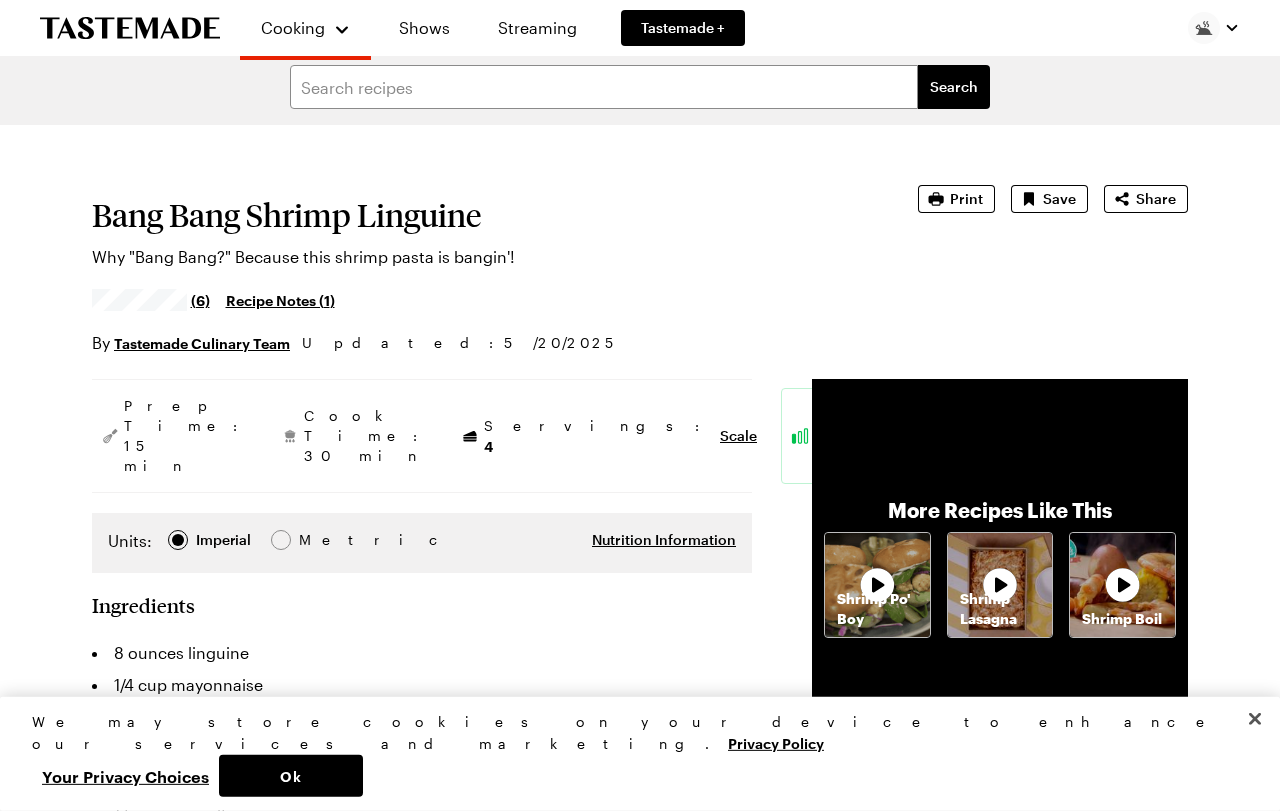 scroll, scrollTop: 0, scrollLeft: 0, axis: both 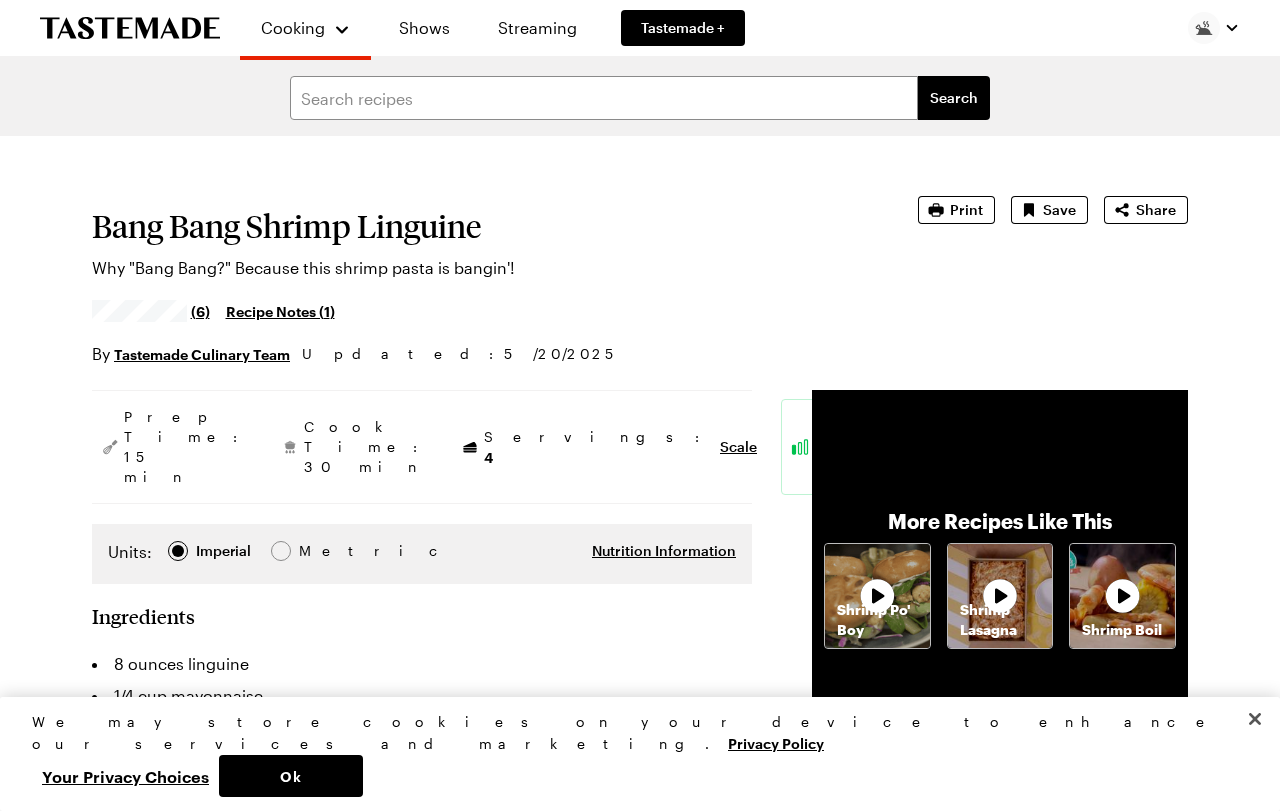 click on "Print" at bounding box center [956, 210] 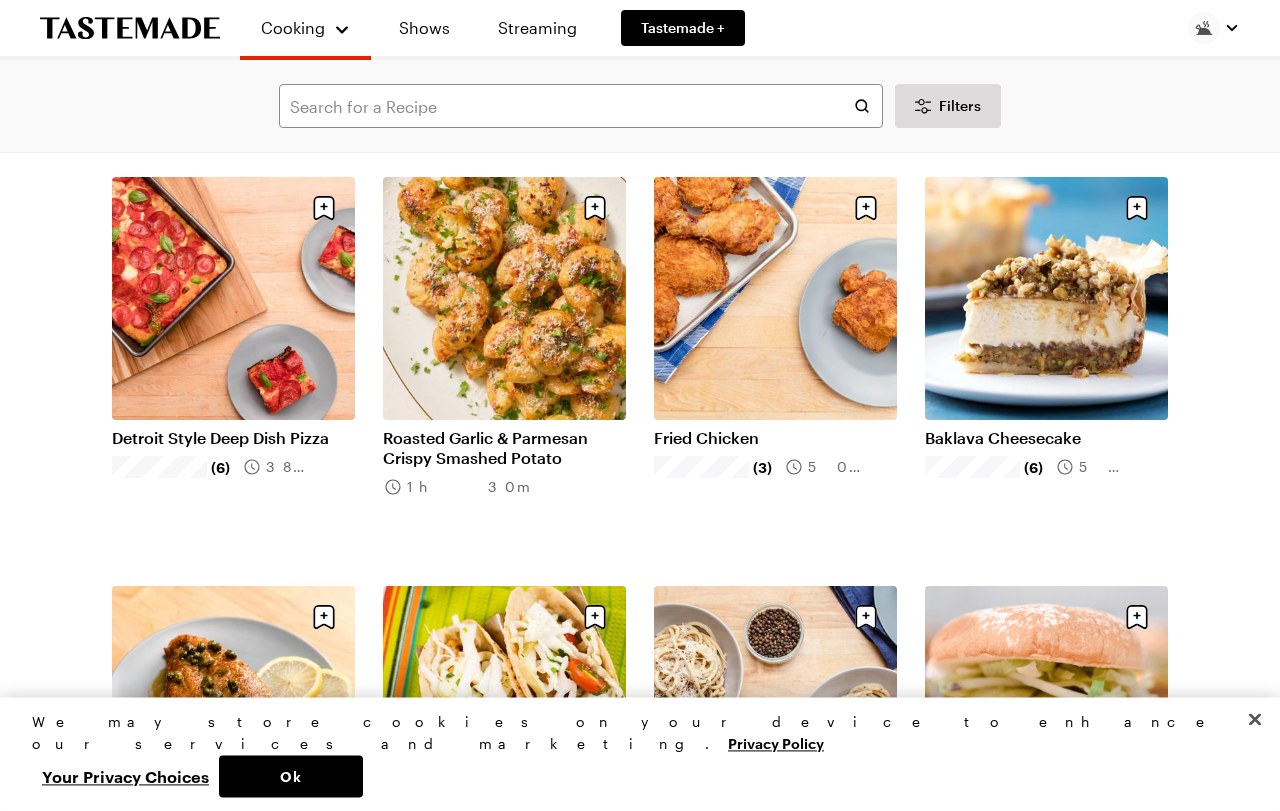 scroll, scrollTop: 1351, scrollLeft: 0, axis: vertical 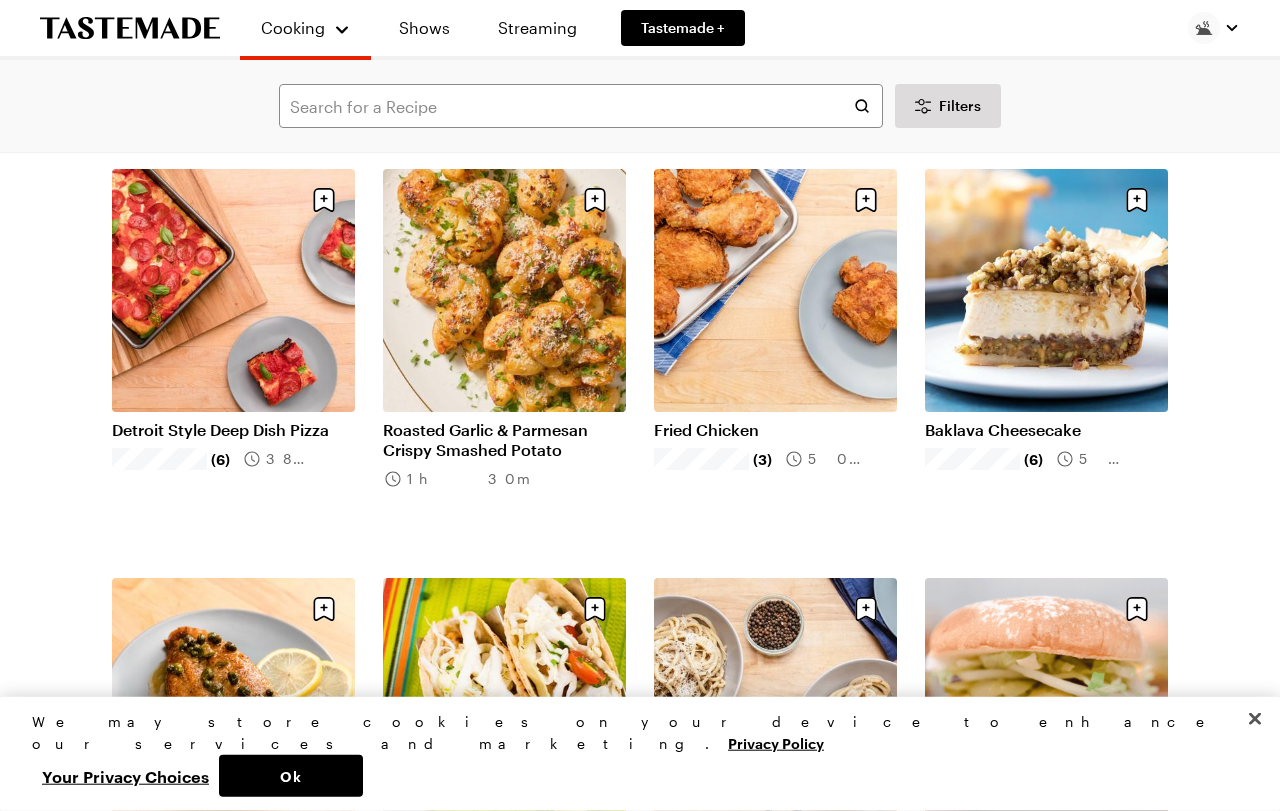 click on "Baklava Cheesecake" at bounding box center [1046, 430] 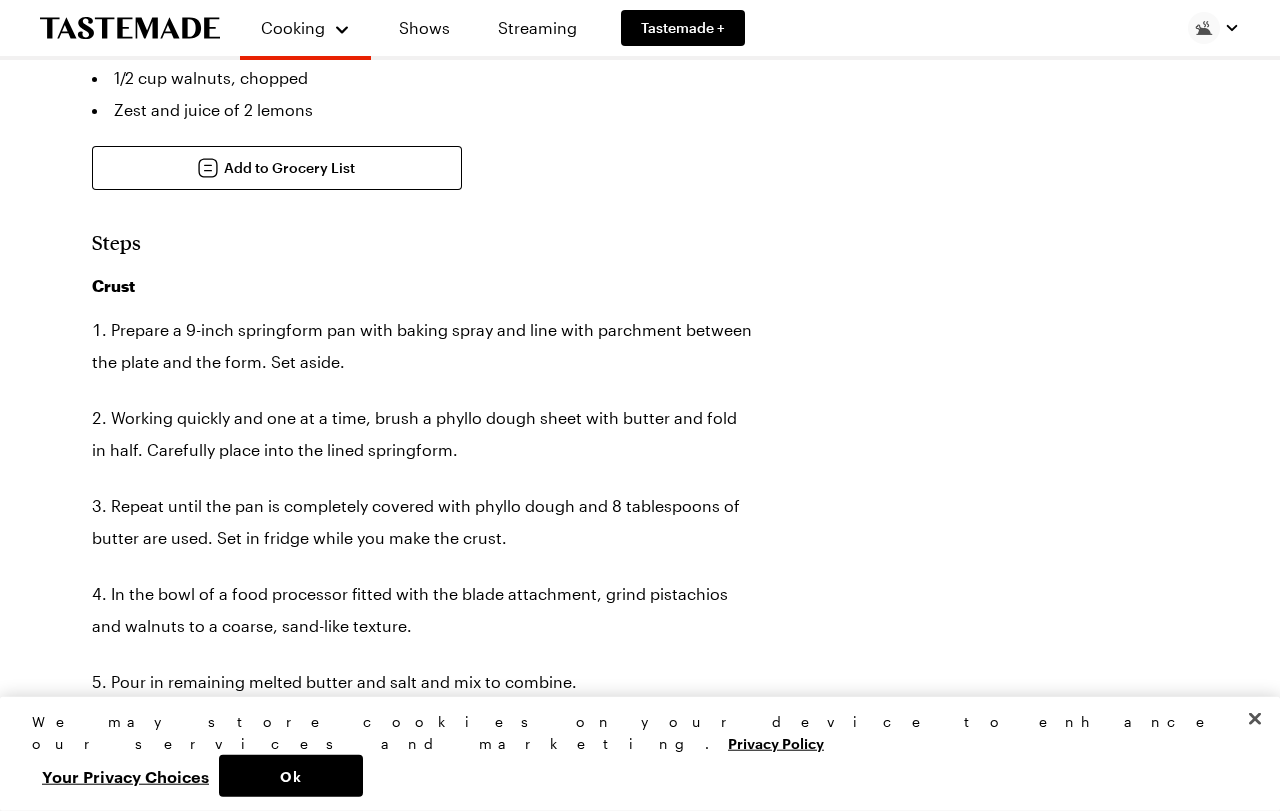 scroll, scrollTop: 0, scrollLeft: 0, axis: both 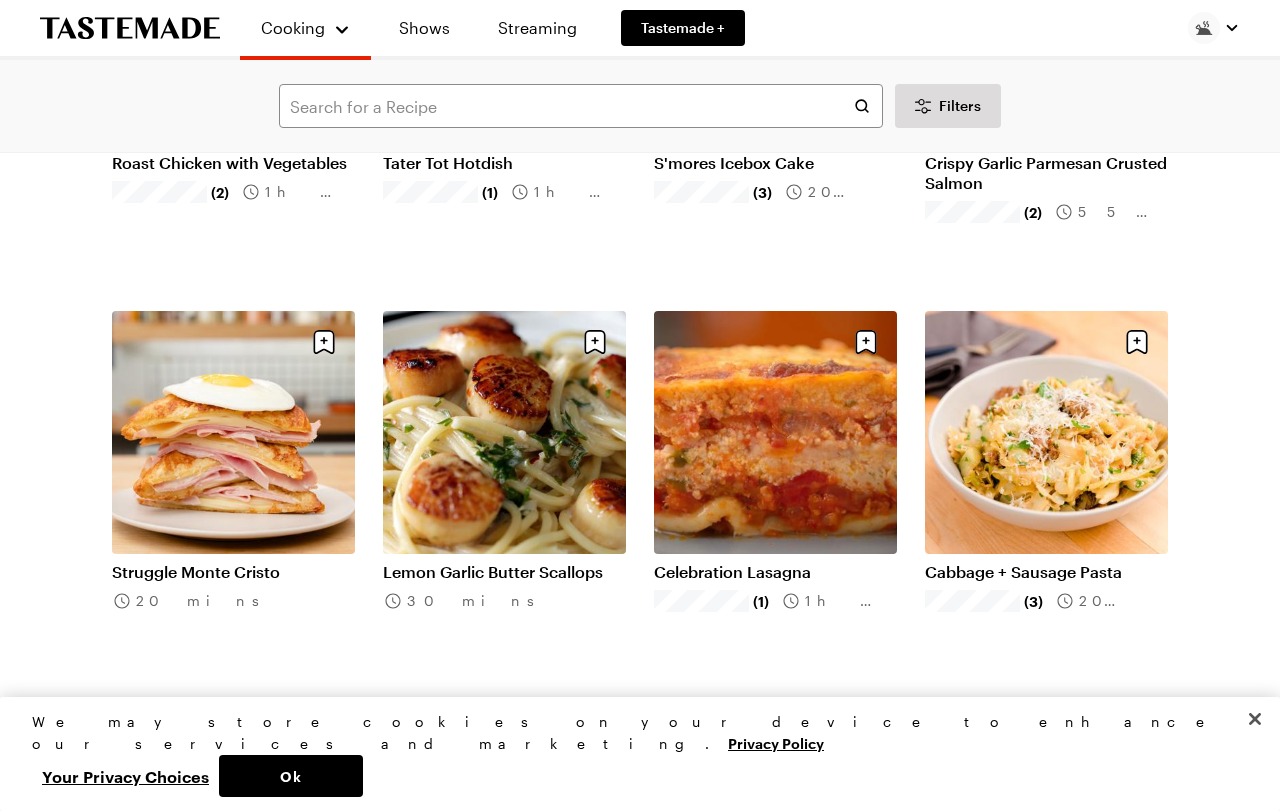 click on "Lemon Garlic Butter Scallops" at bounding box center [504, 572] 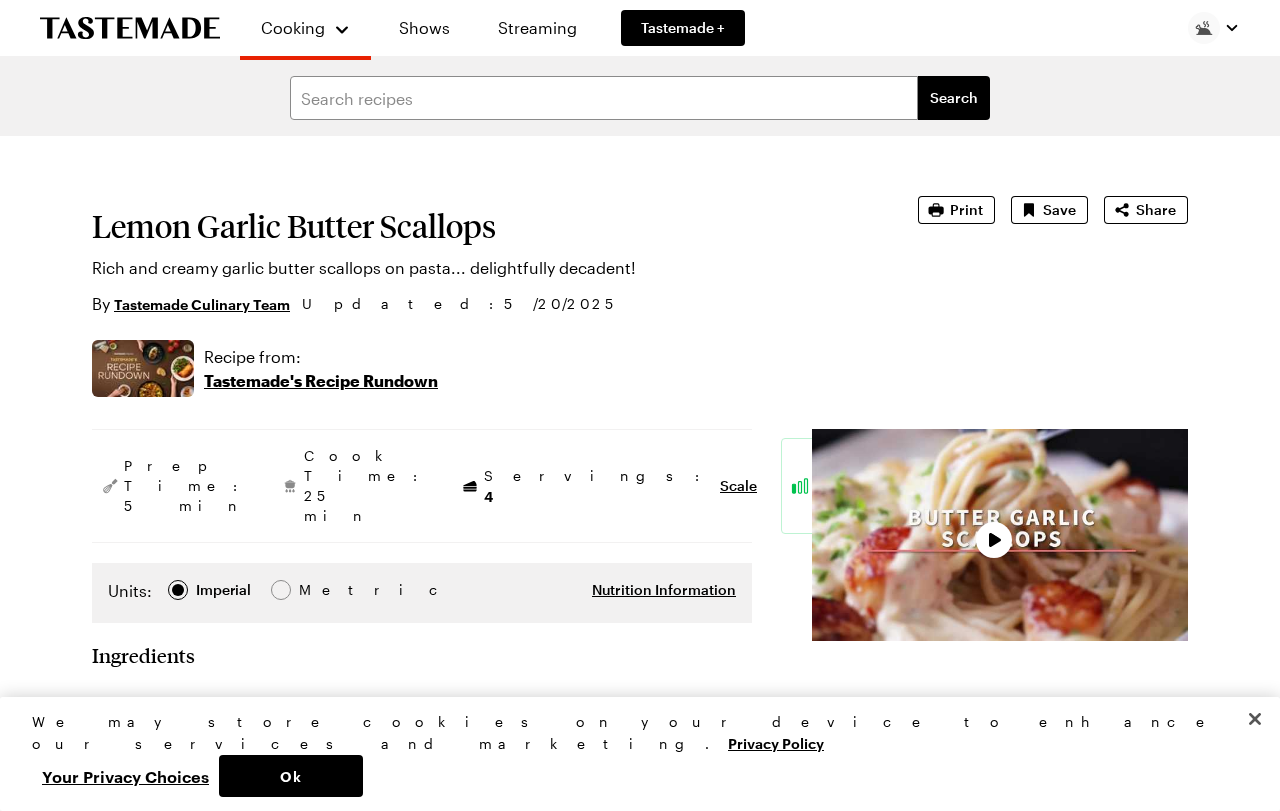 scroll, scrollTop: 0, scrollLeft: 0, axis: both 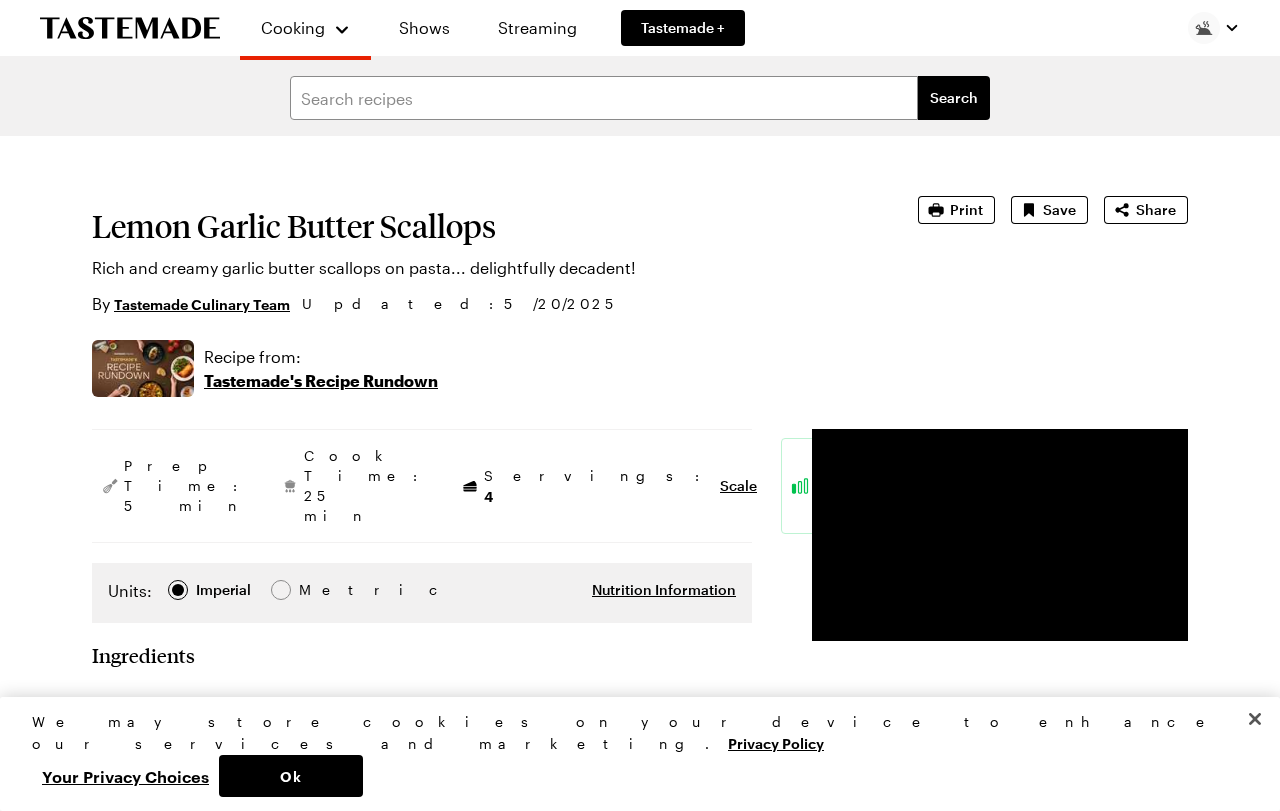 type on "x" 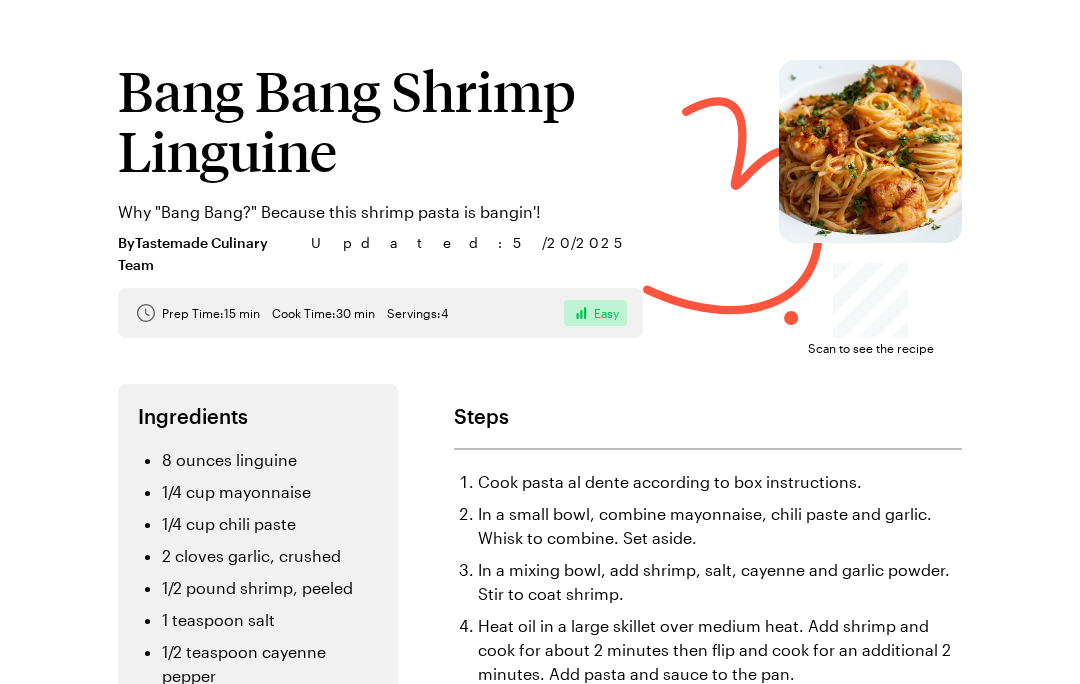 scroll, scrollTop: 0, scrollLeft: 0, axis: both 